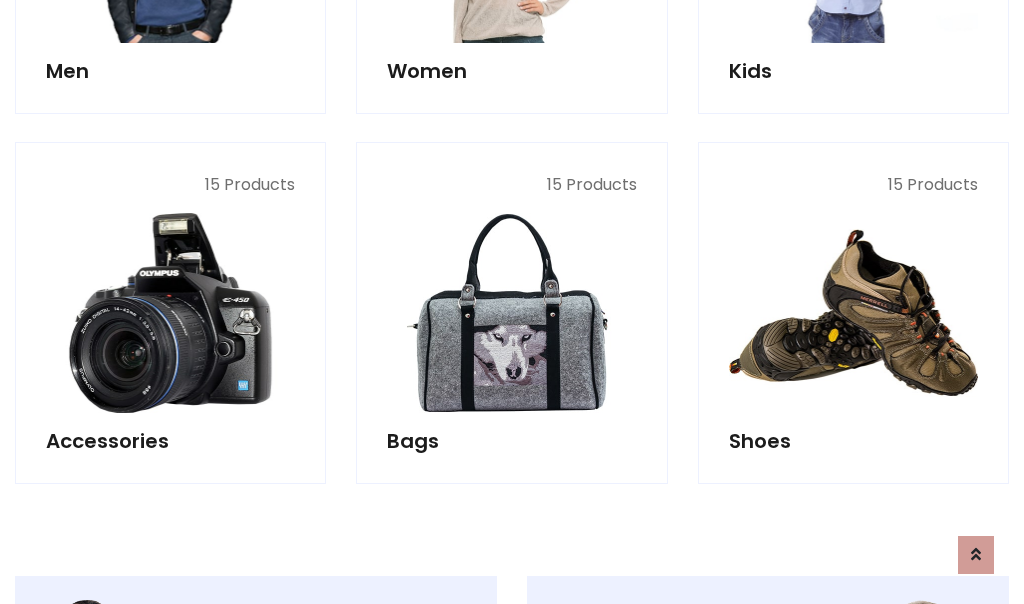 scroll, scrollTop: 853, scrollLeft: 0, axis: vertical 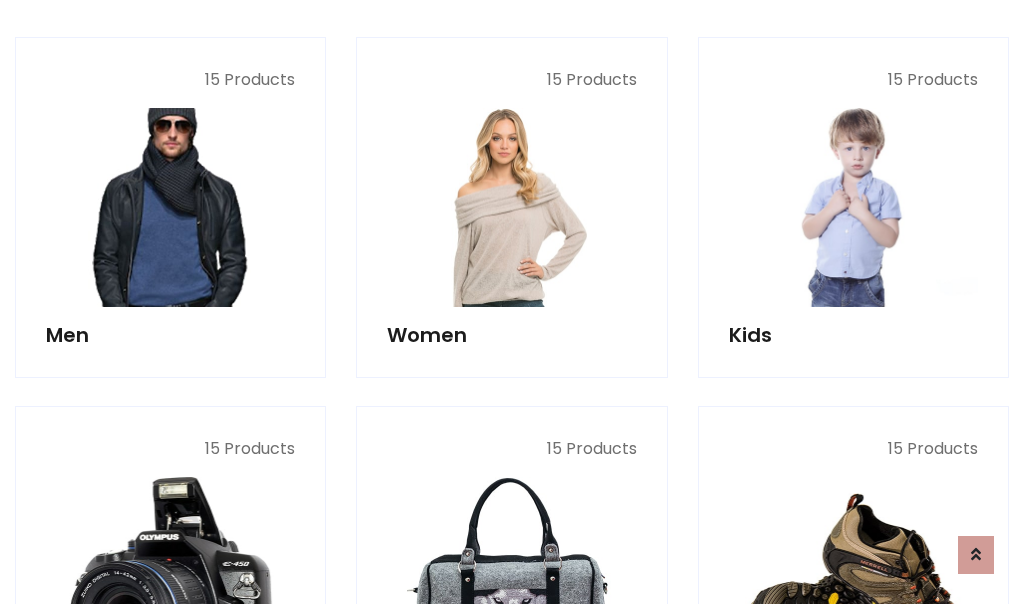 click at bounding box center (170, 207) 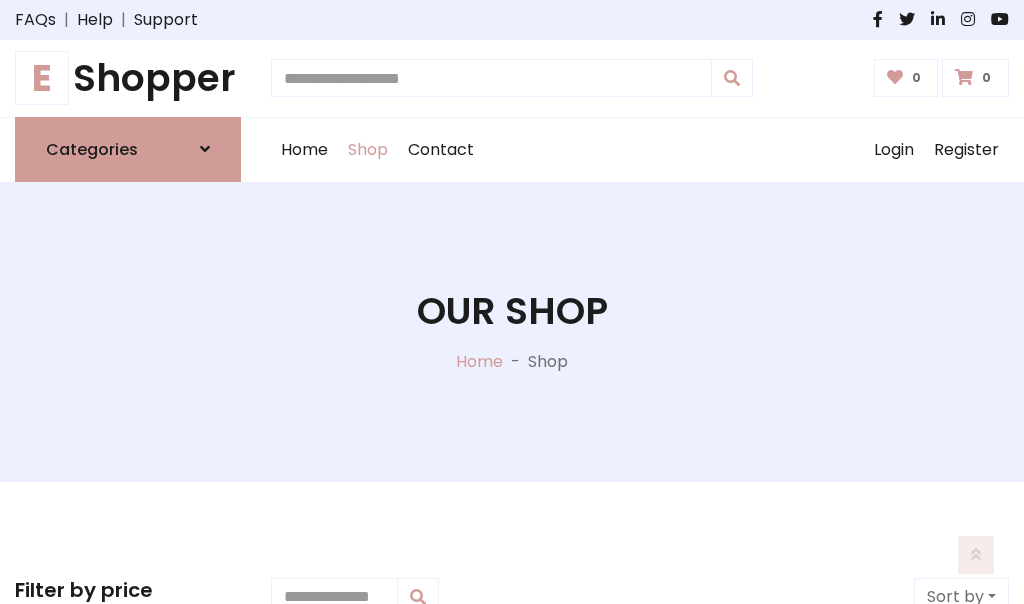 scroll, scrollTop: 807, scrollLeft: 0, axis: vertical 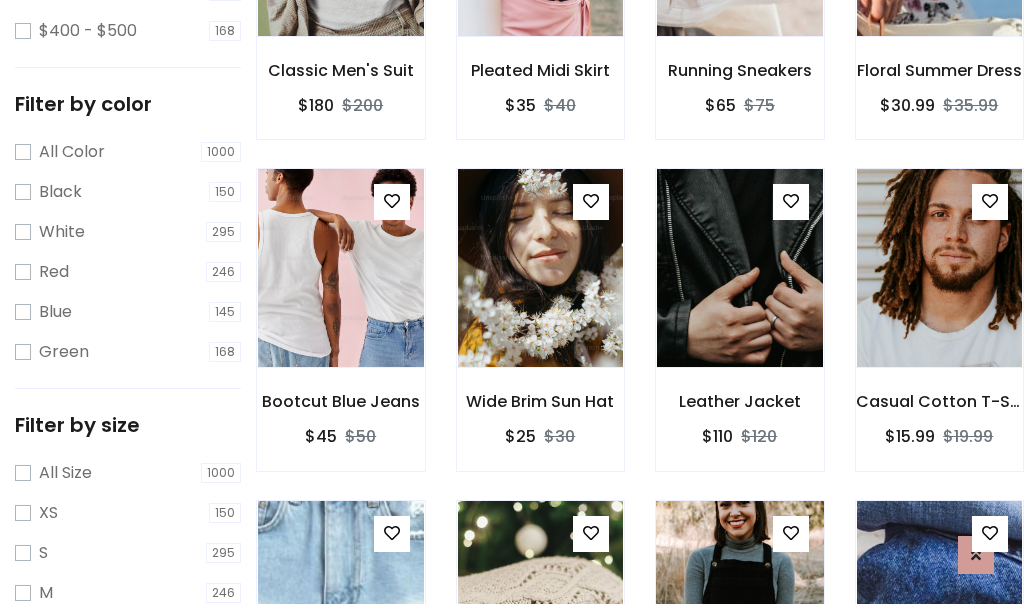 click at bounding box center (739, 600) 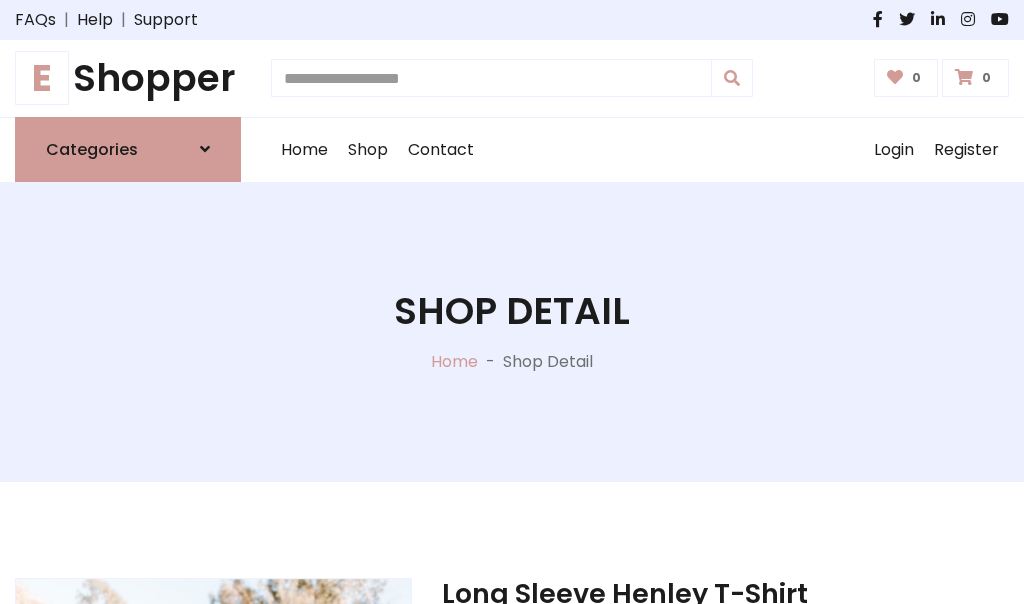 scroll, scrollTop: 0, scrollLeft: 0, axis: both 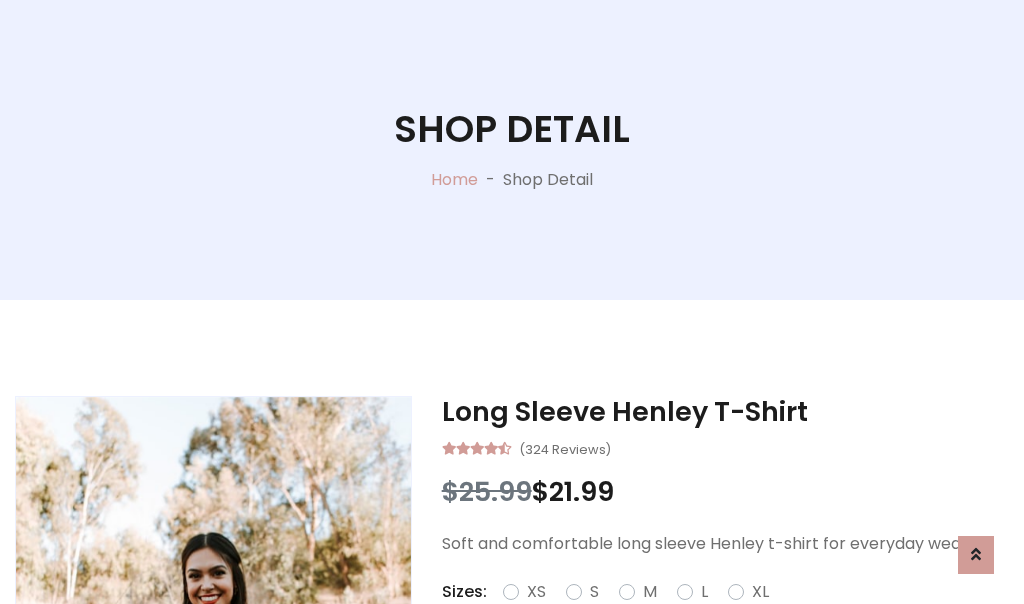 click on "Red" at bounding box center [732, 616] 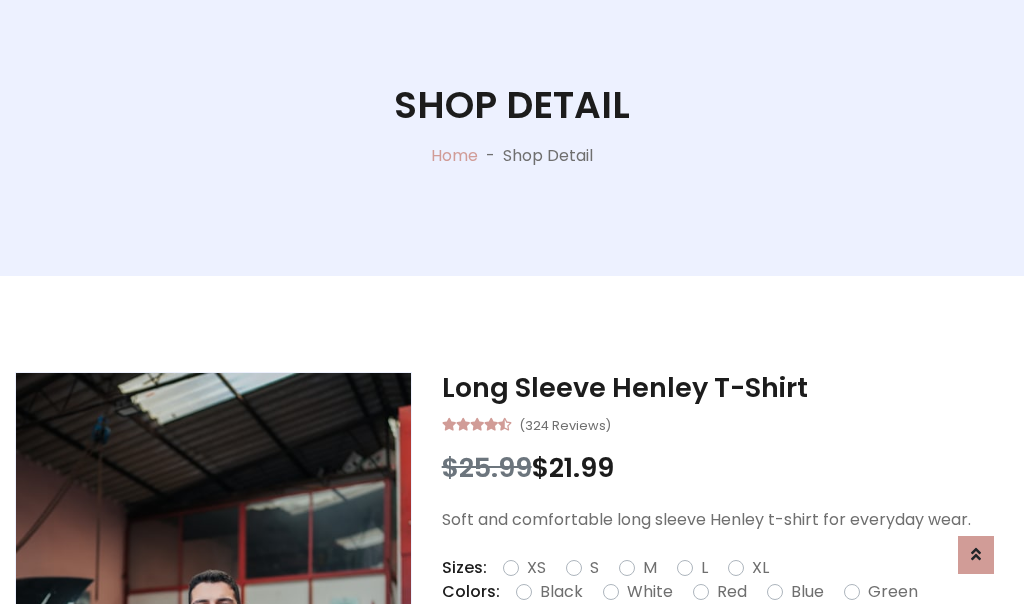 click on "Add To Cart" at bounding box center [663, 655] 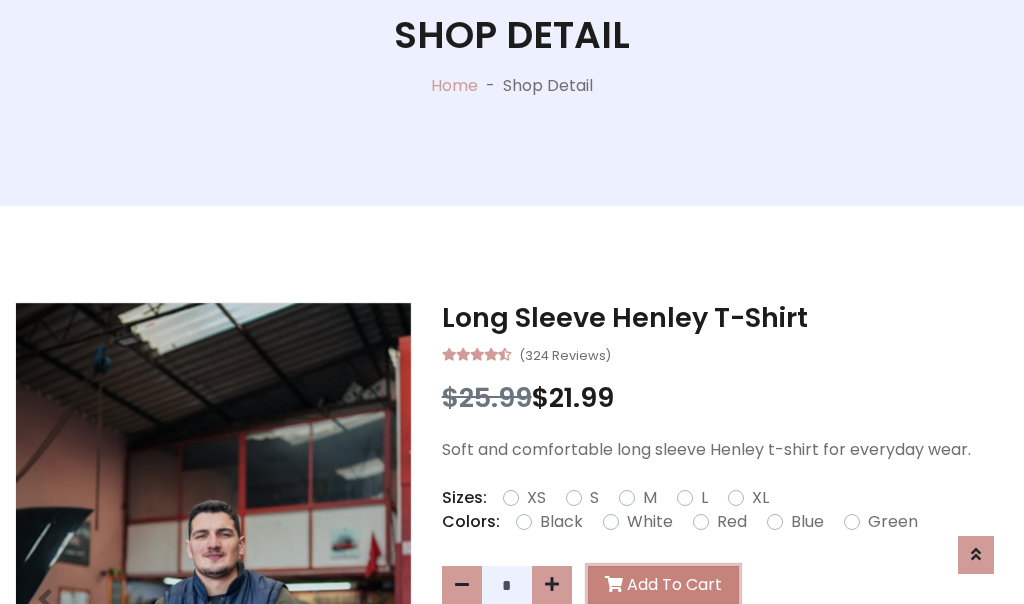 scroll, scrollTop: 0, scrollLeft: 0, axis: both 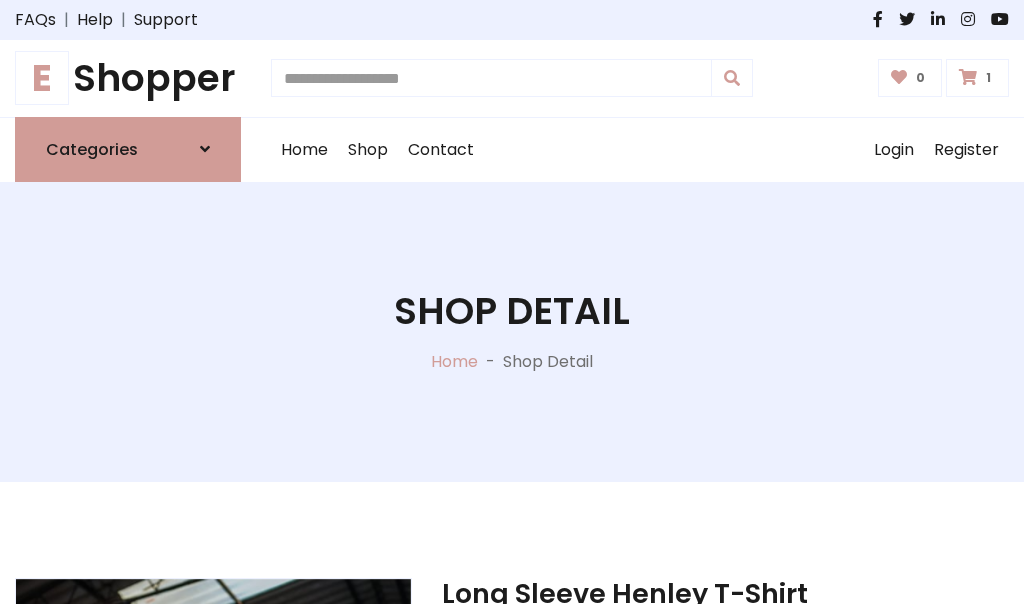 click at bounding box center [968, 77] 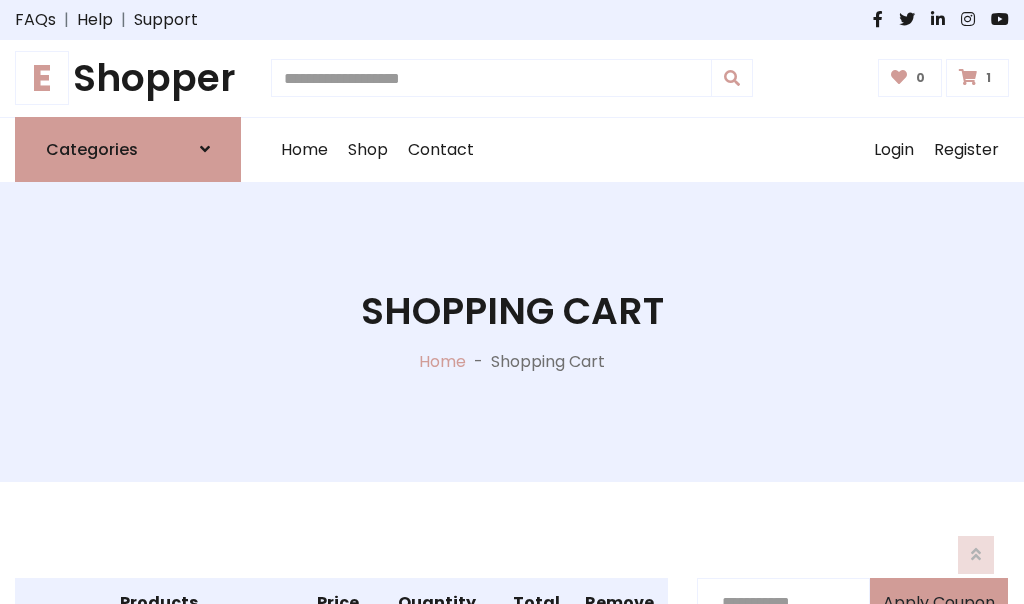 scroll, scrollTop: 474, scrollLeft: 0, axis: vertical 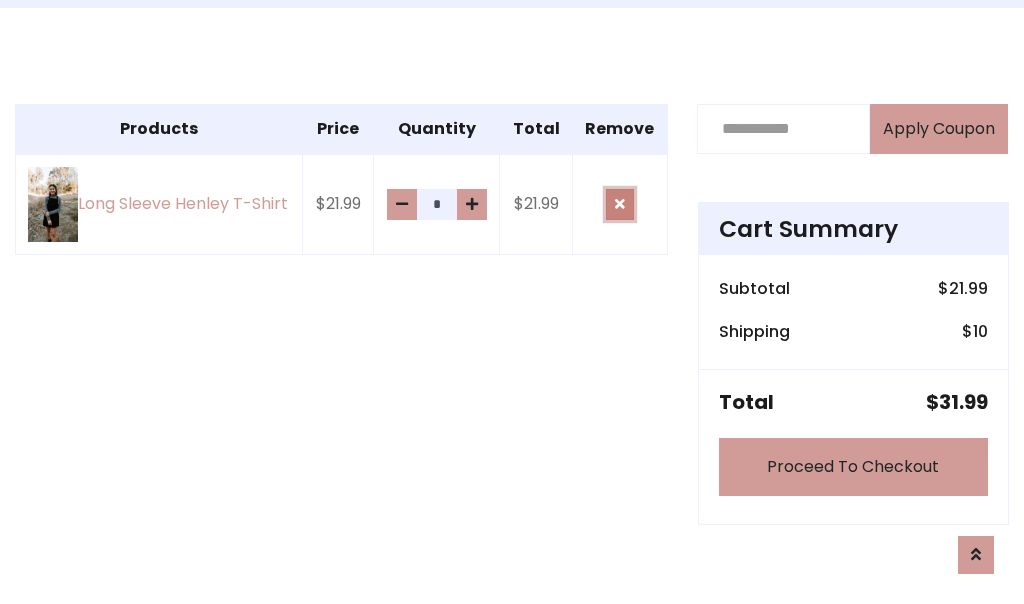 click at bounding box center (620, 204) 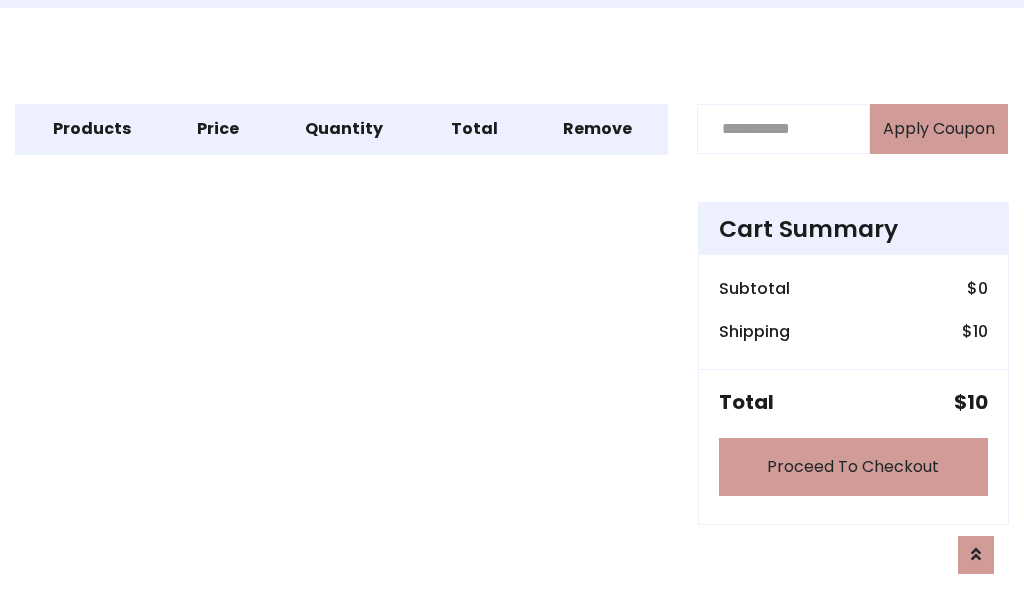 scroll, scrollTop: 247, scrollLeft: 0, axis: vertical 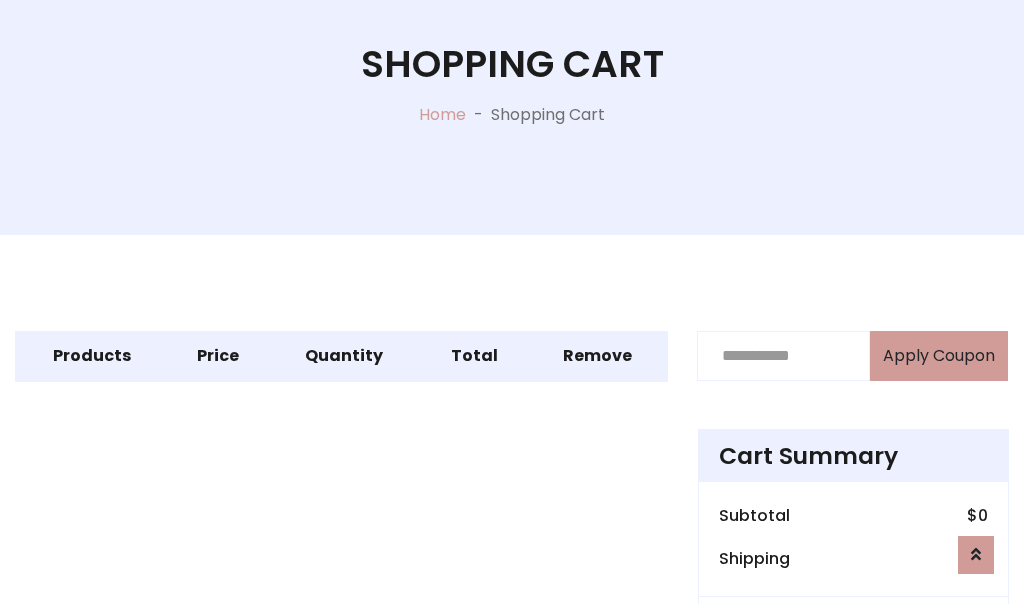 click on "Proceed To Checkout" at bounding box center [853, 694] 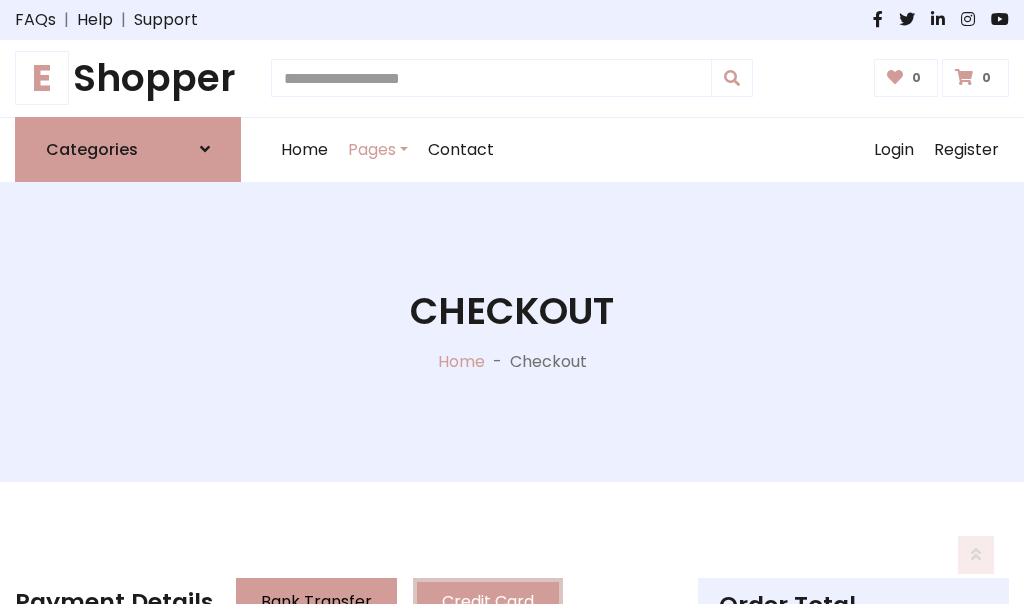 scroll, scrollTop: 137, scrollLeft: 0, axis: vertical 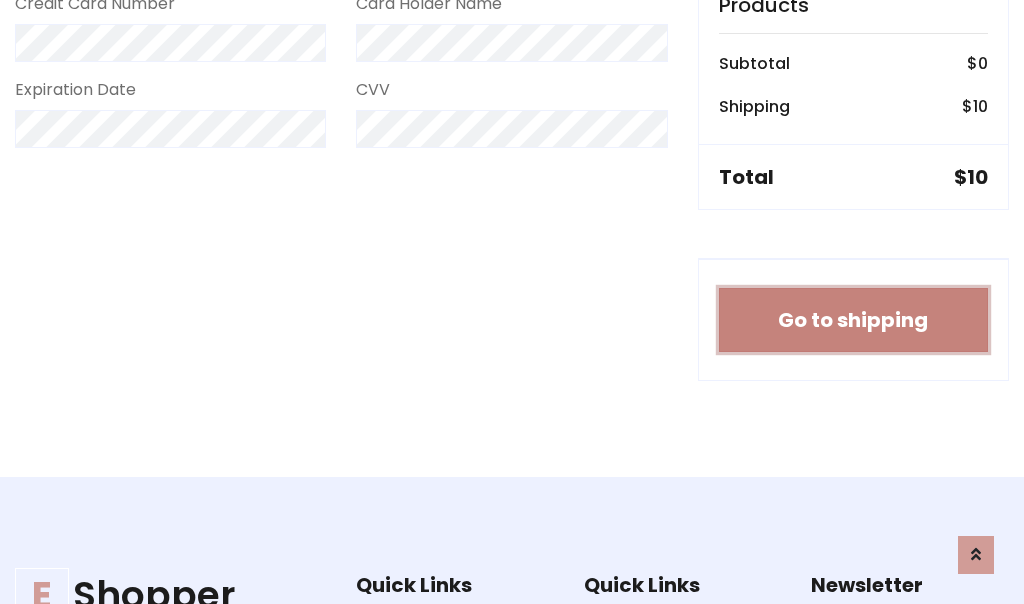 click on "Go to shipping" at bounding box center [853, 320] 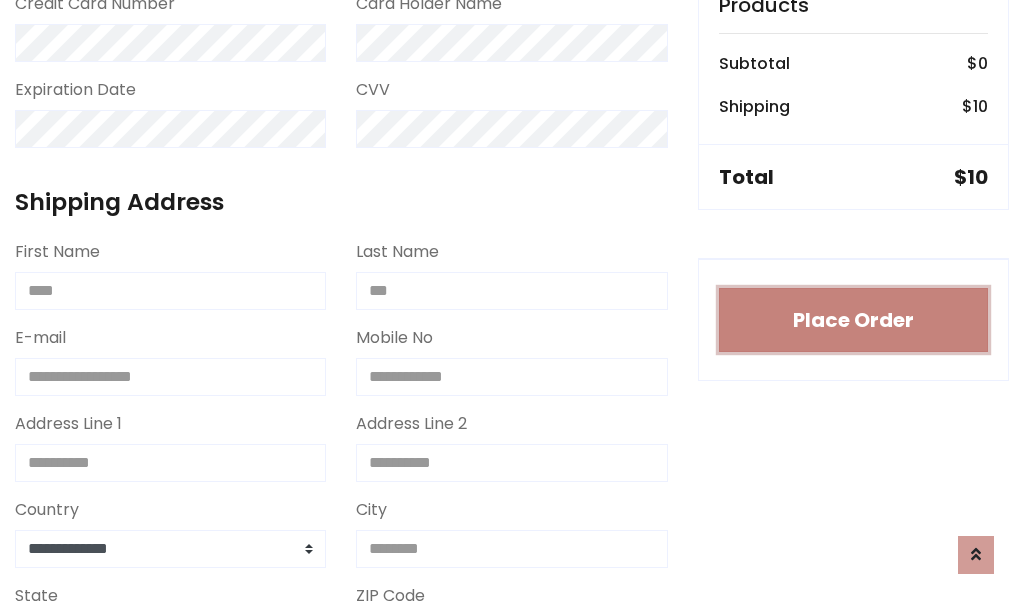 type 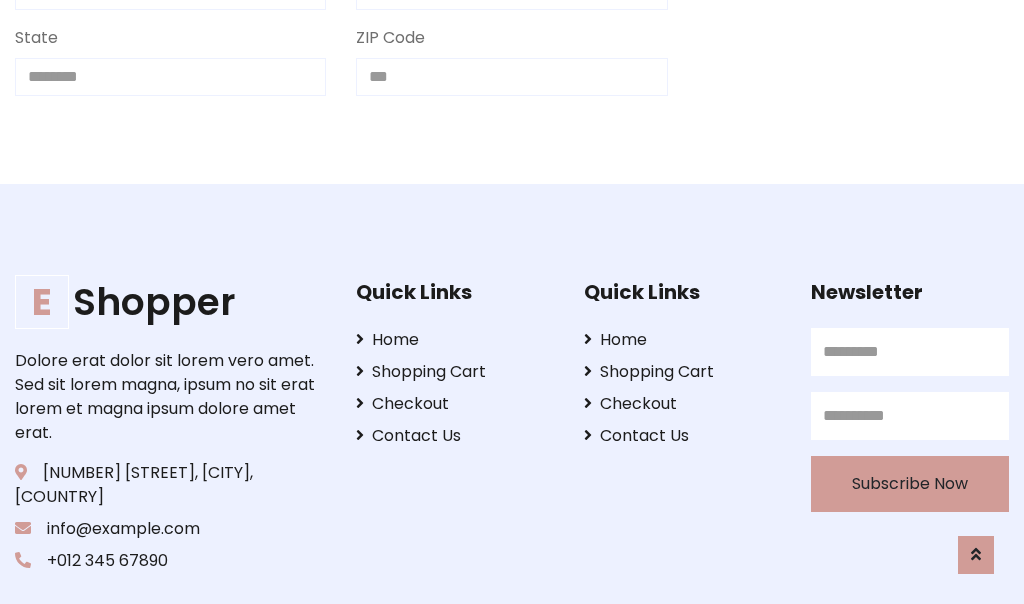 scroll, scrollTop: 733, scrollLeft: 0, axis: vertical 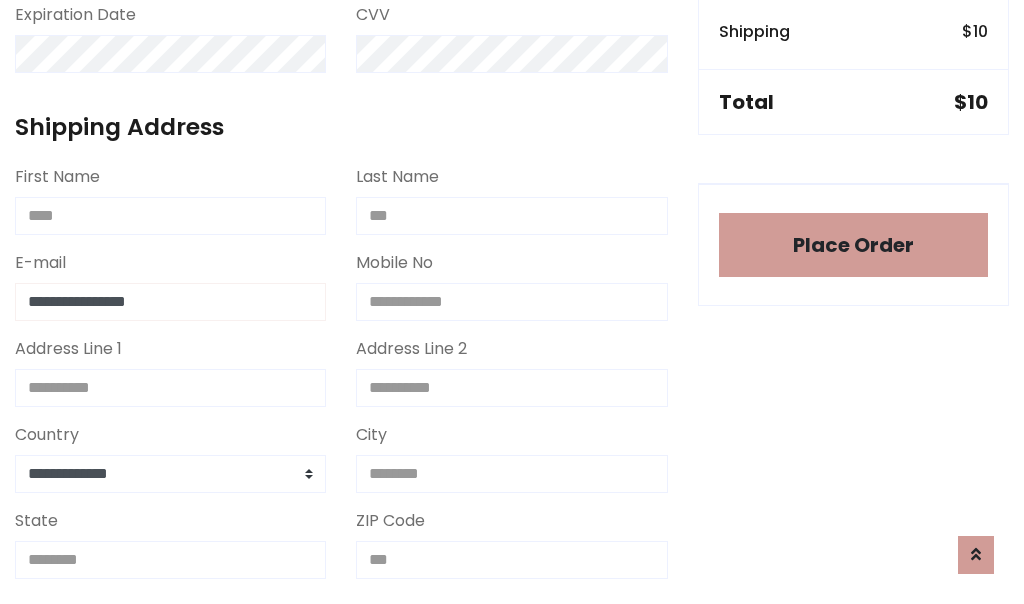 type on "**********" 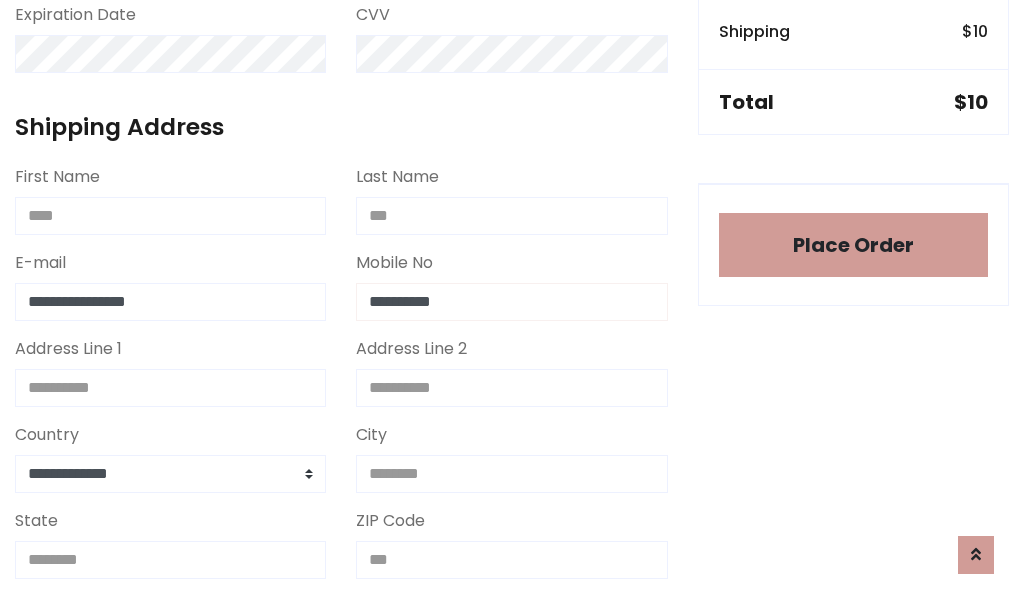 type on "**********" 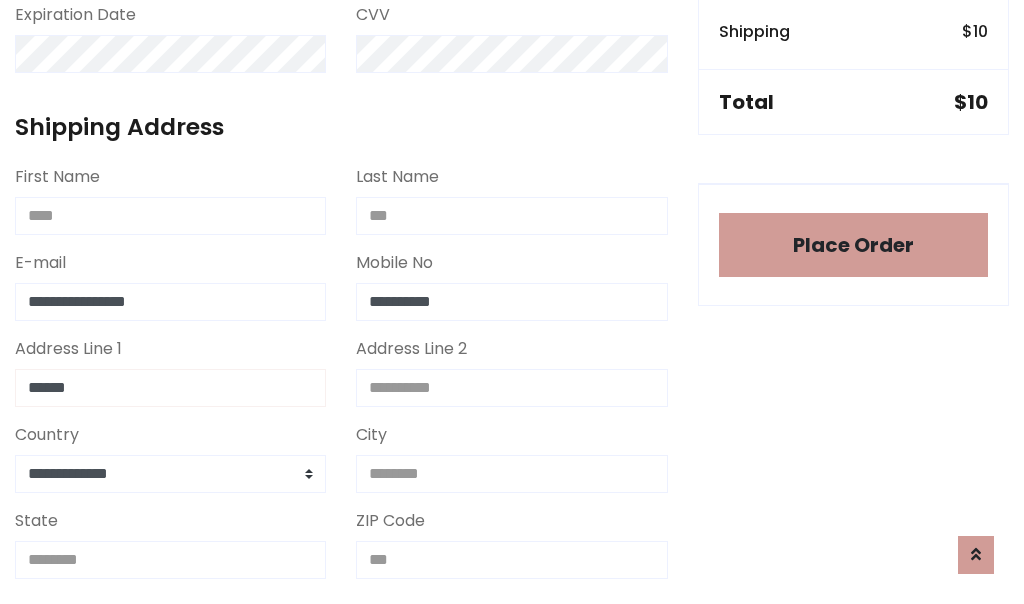 type on "******" 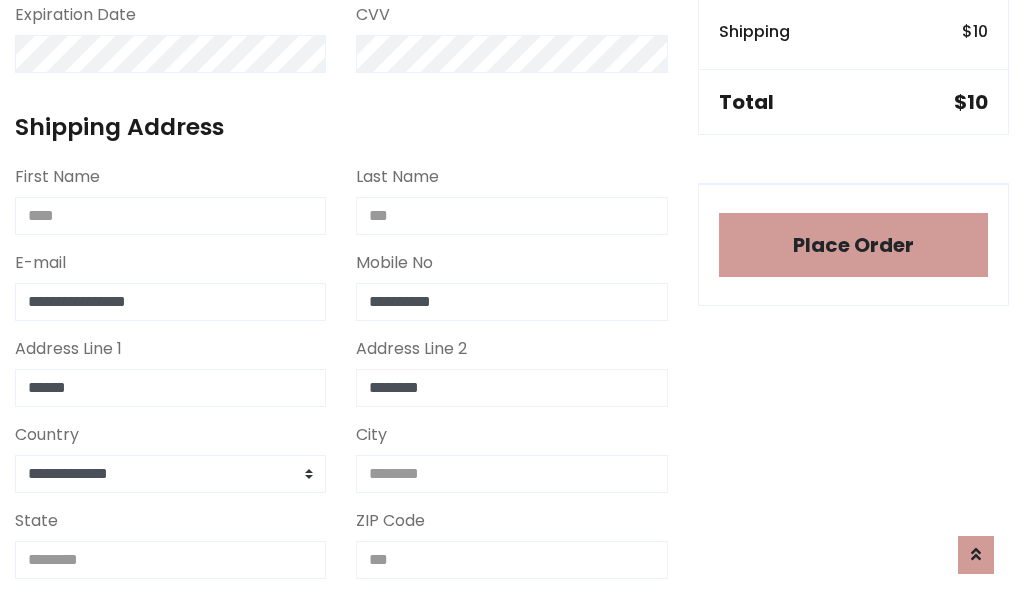 type on "********" 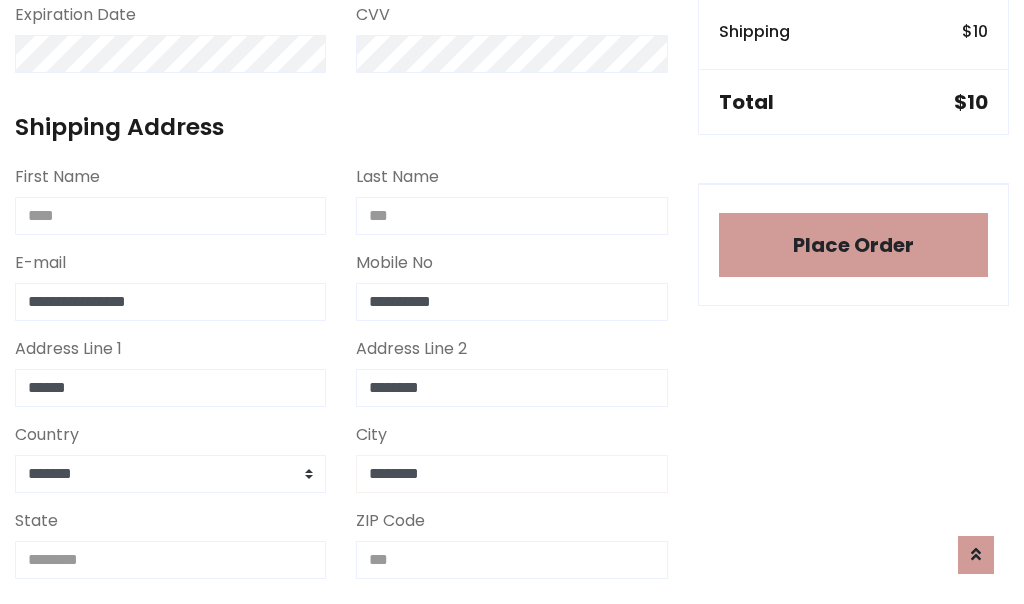 type on "********" 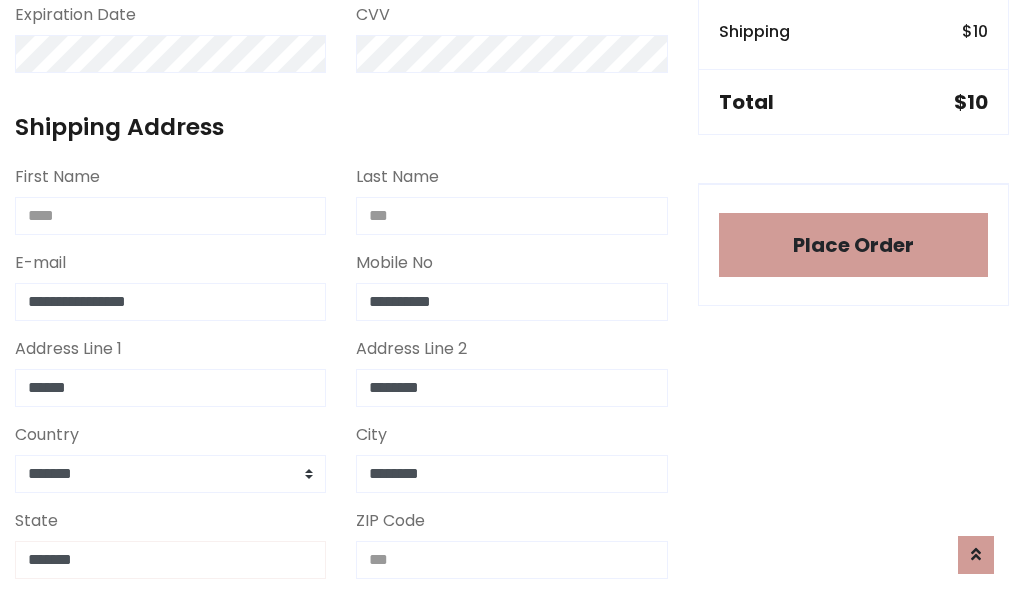 type on "*******" 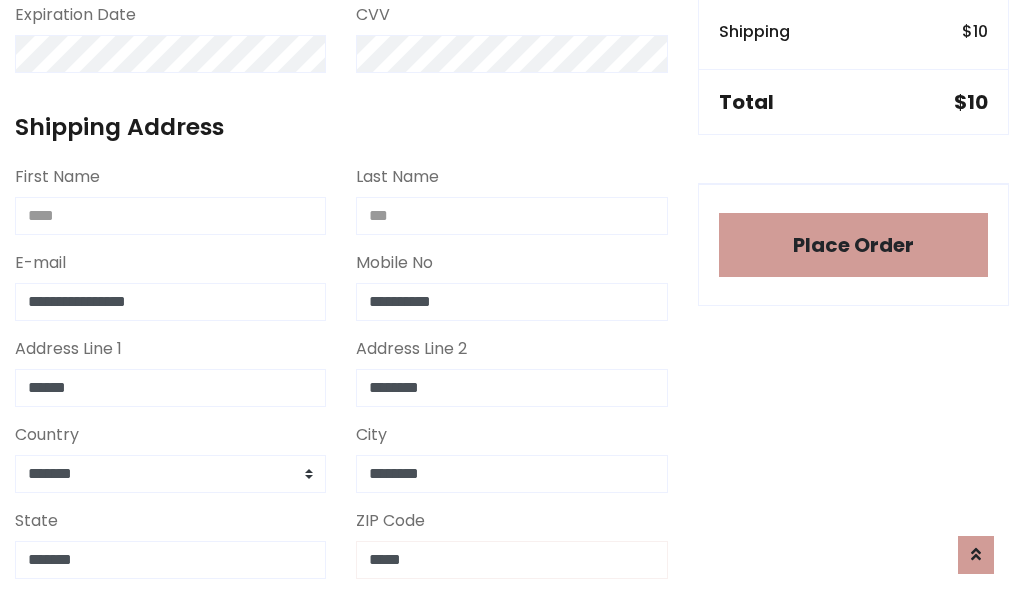 scroll, scrollTop: 403, scrollLeft: 0, axis: vertical 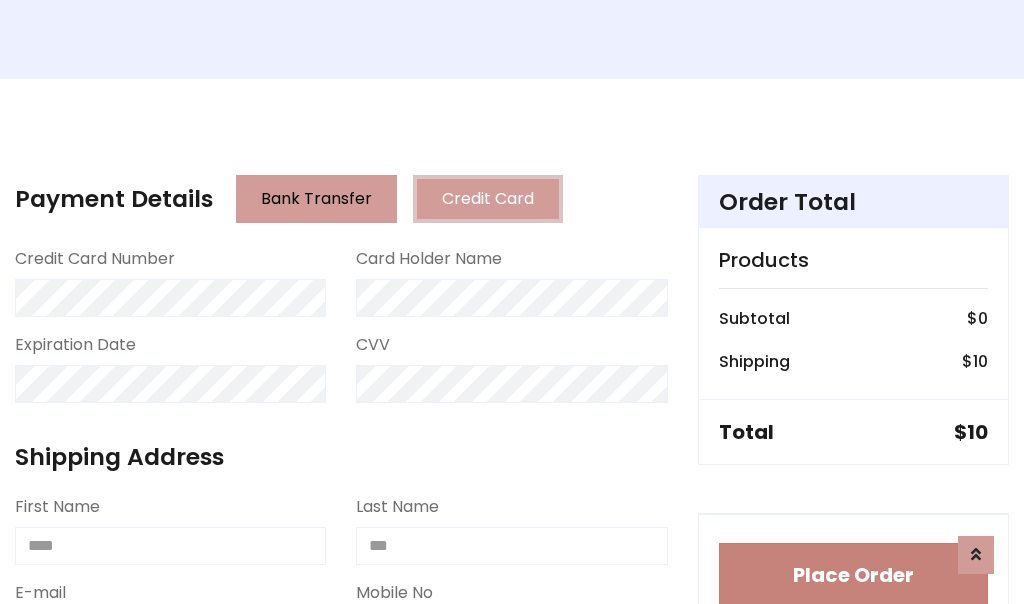 type on "*****" 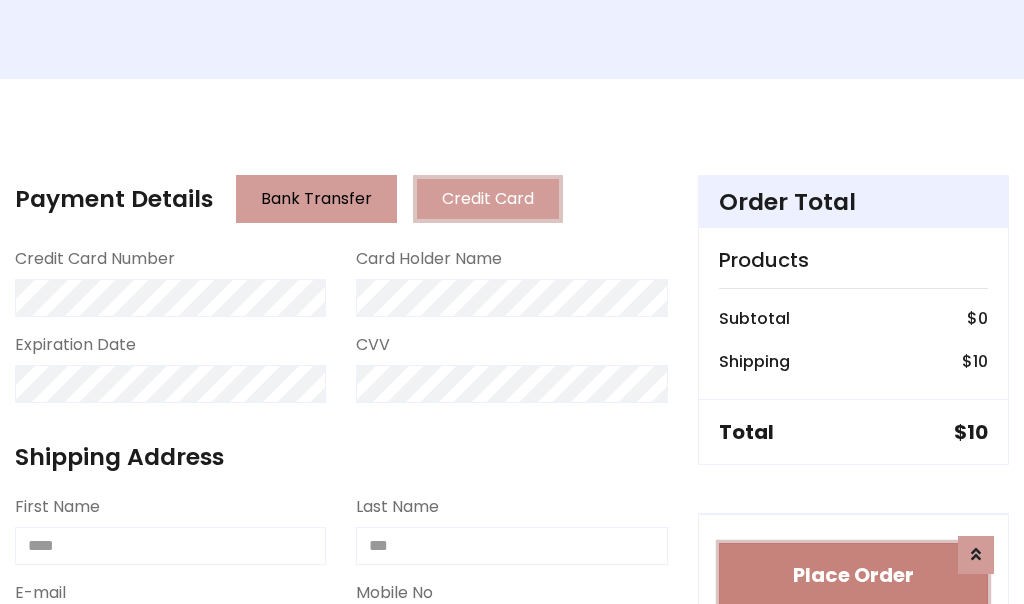 click on "Place Order" at bounding box center (853, 575) 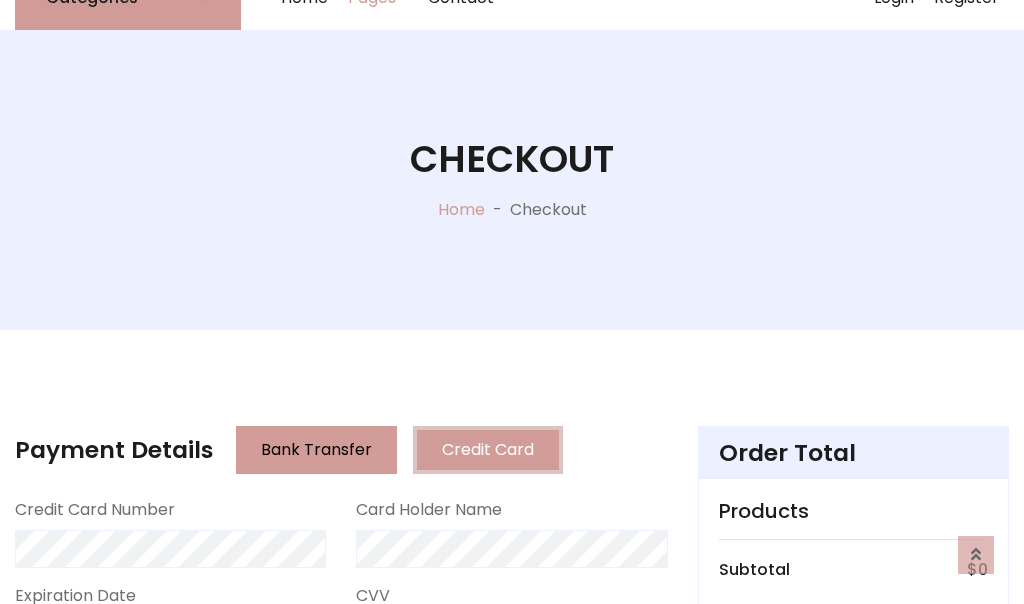 scroll, scrollTop: 0, scrollLeft: 0, axis: both 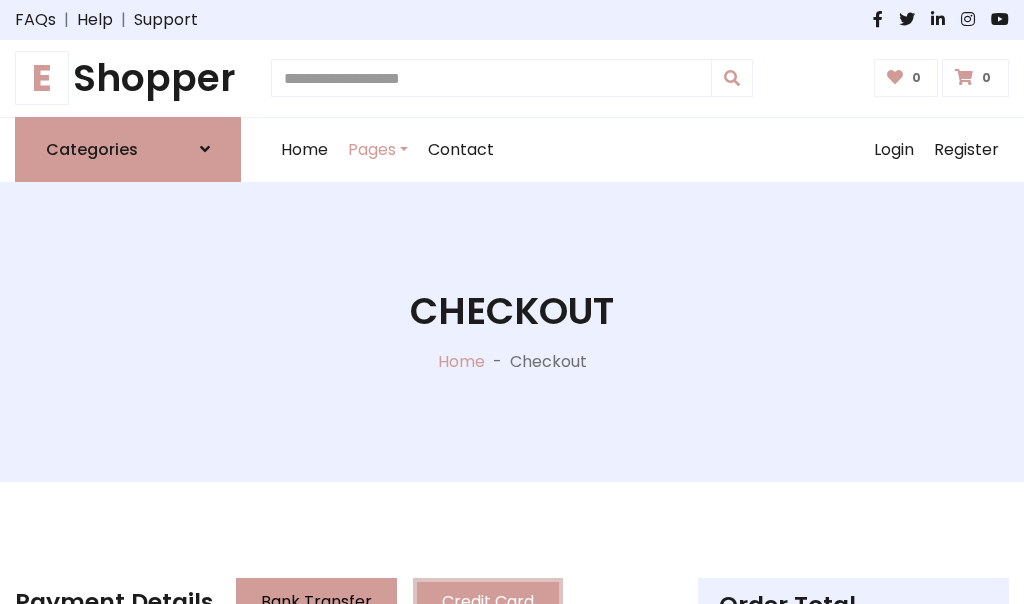 click on "E Shopper" at bounding box center (128, 78) 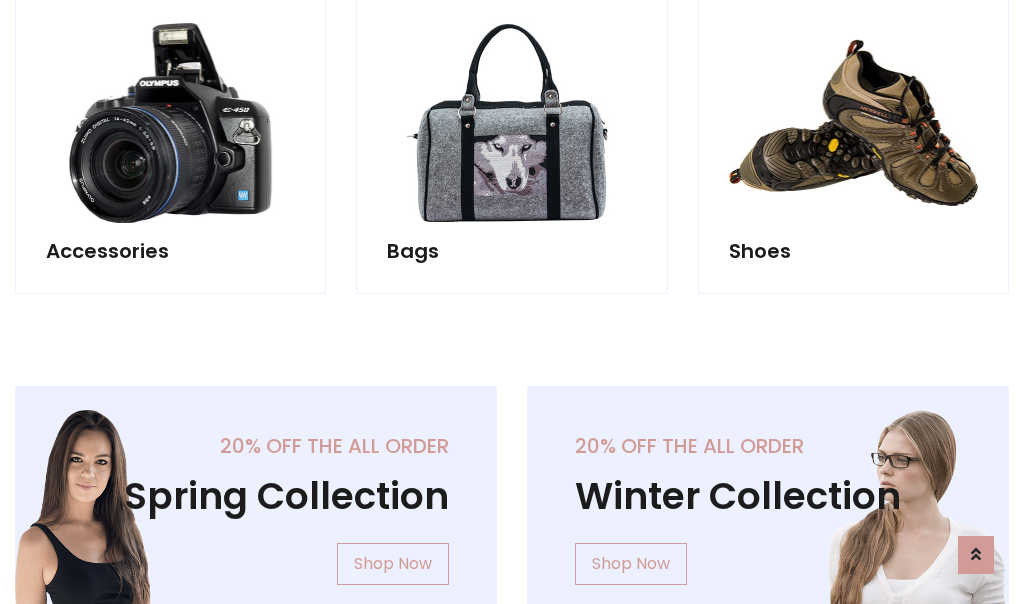 scroll, scrollTop: 770, scrollLeft: 0, axis: vertical 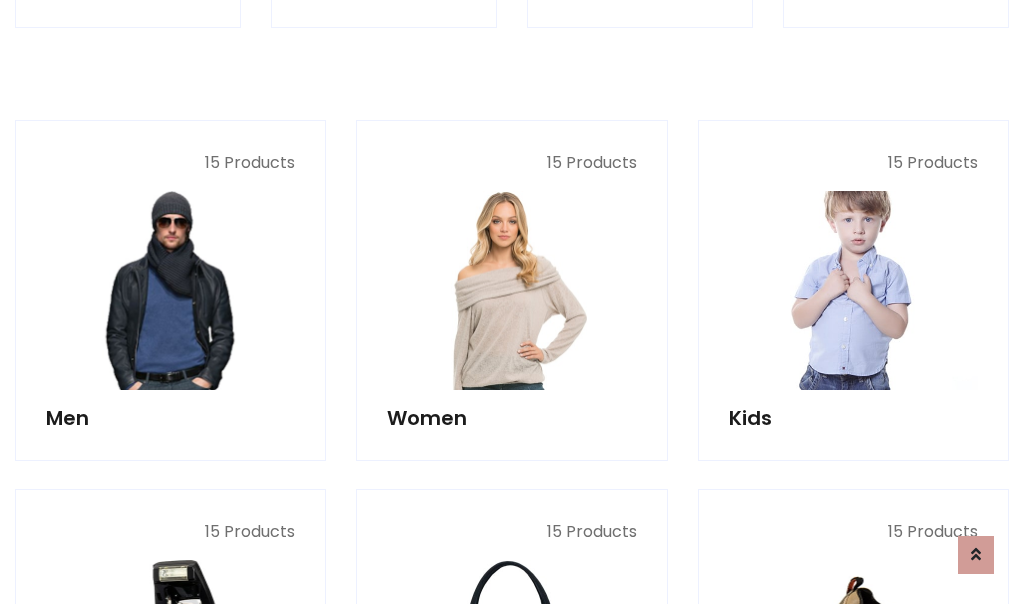click at bounding box center (853, 290) 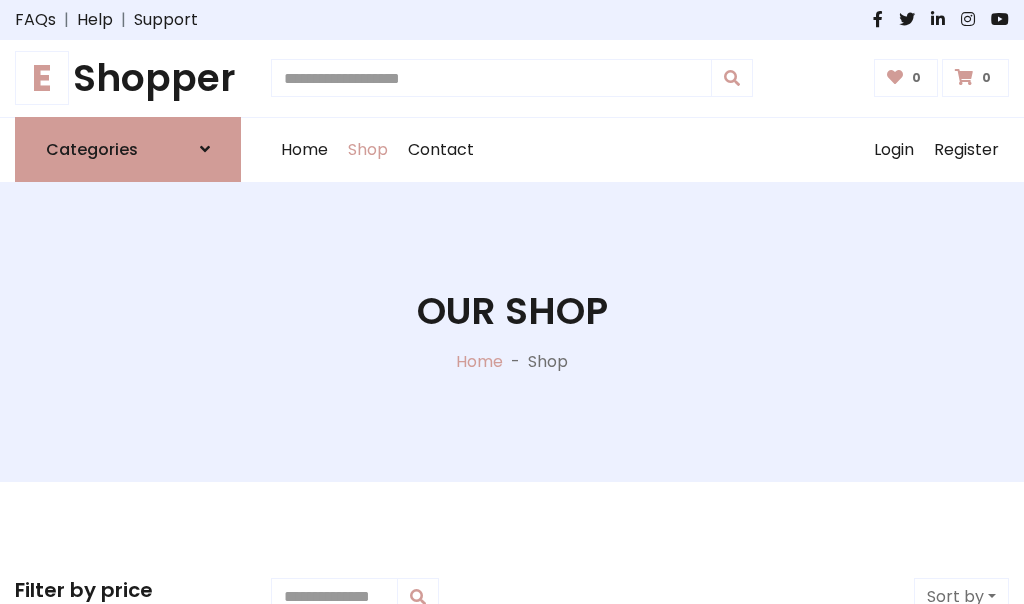 scroll, scrollTop: 549, scrollLeft: 0, axis: vertical 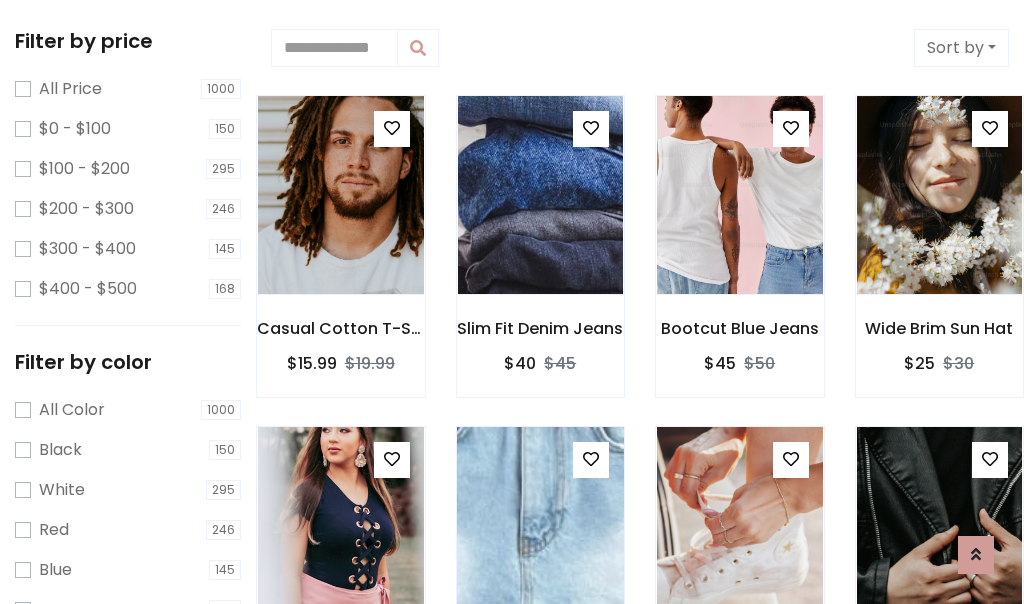 click at bounding box center (392, 128) 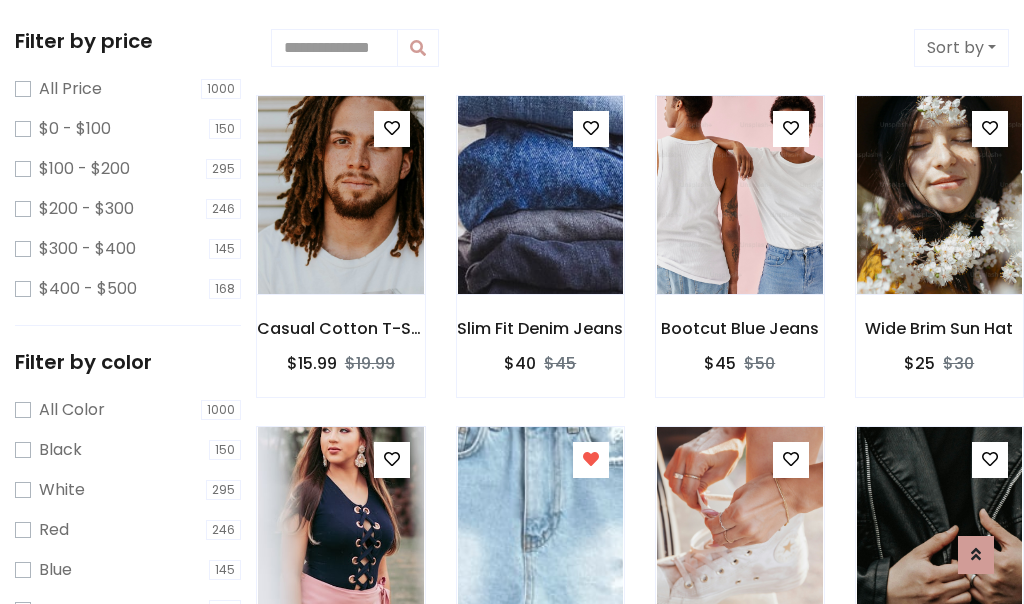click at bounding box center [540, 858] 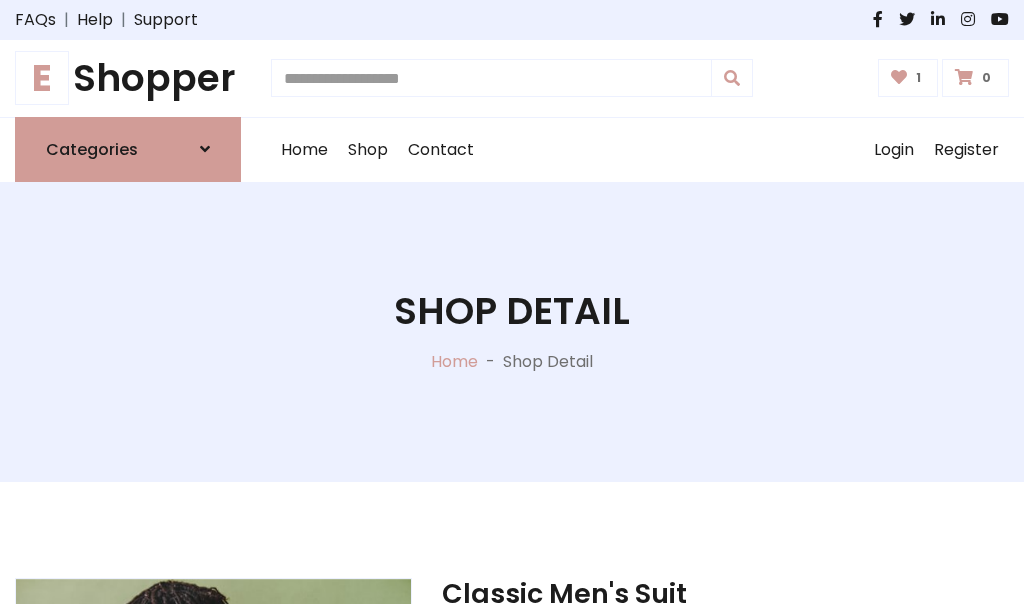 scroll, scrollTop: 262, scrollLeft: 0, axis: vertical 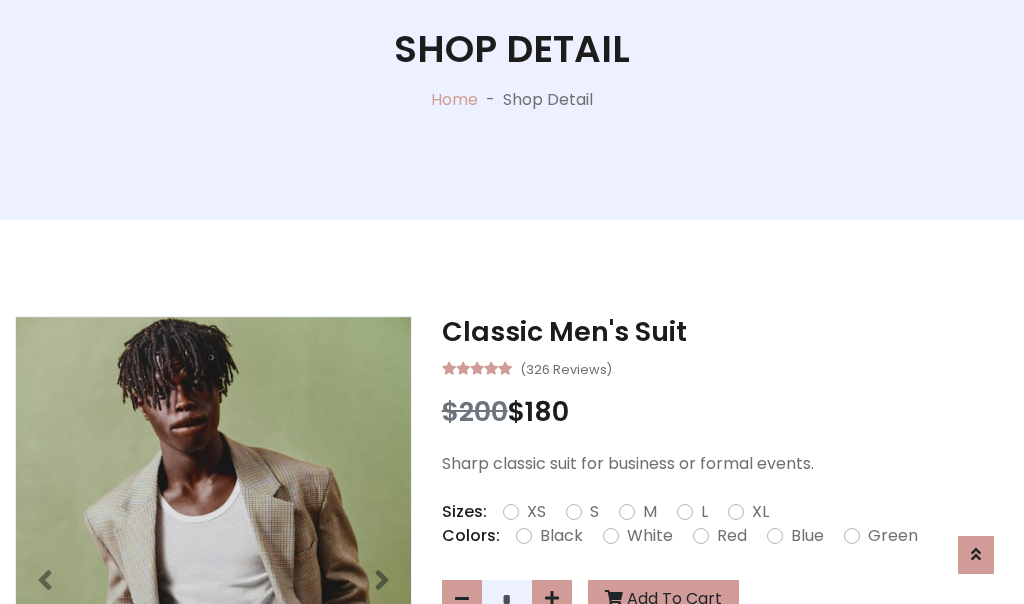 click on "XL" at bounding box center (760, 512) 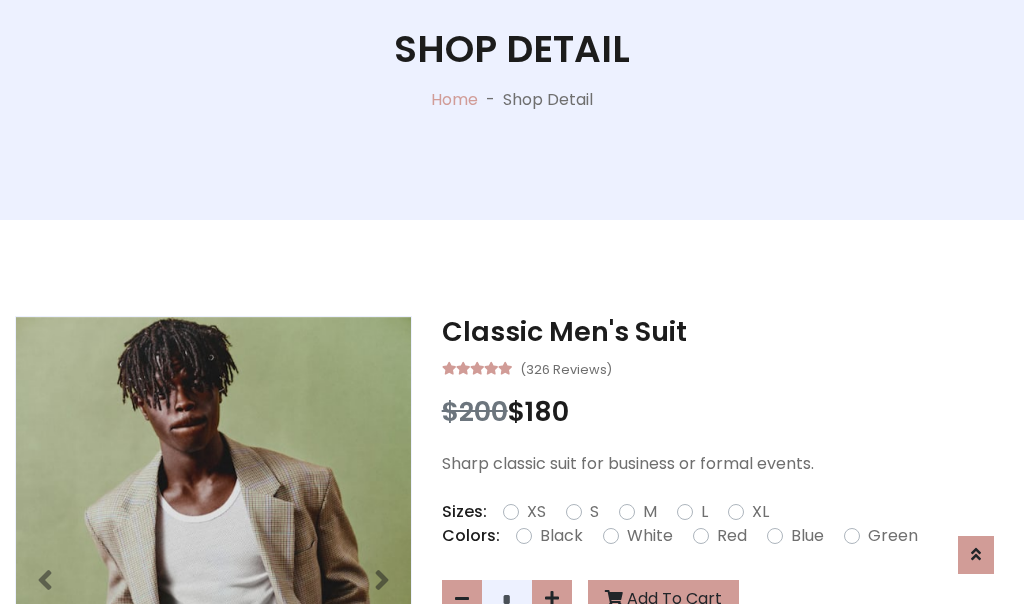 click on "Black" at bounding box center [561, 536] 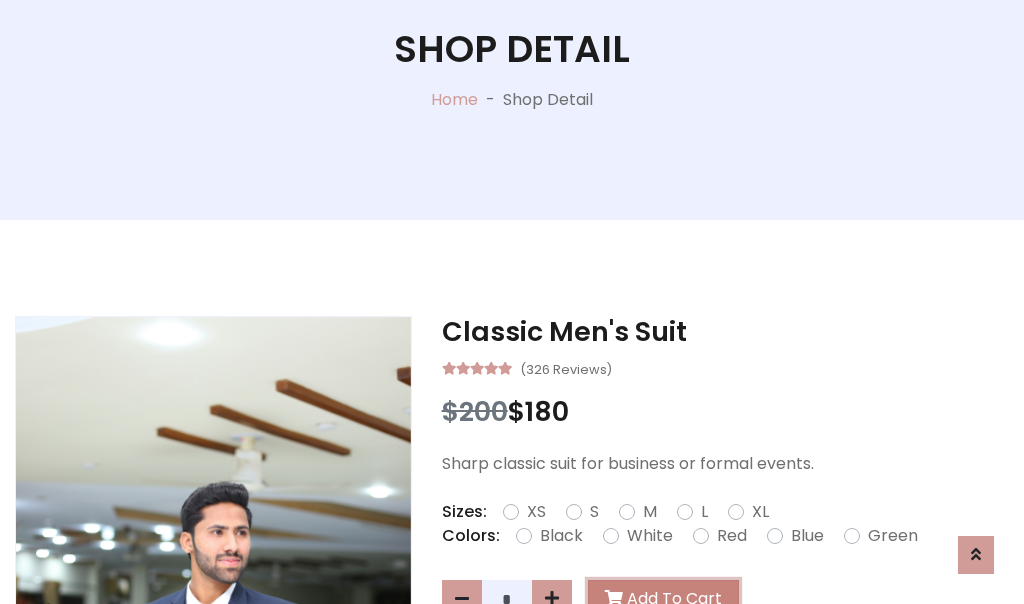 click on "Add To Cart" at bounding box center [663, 599] 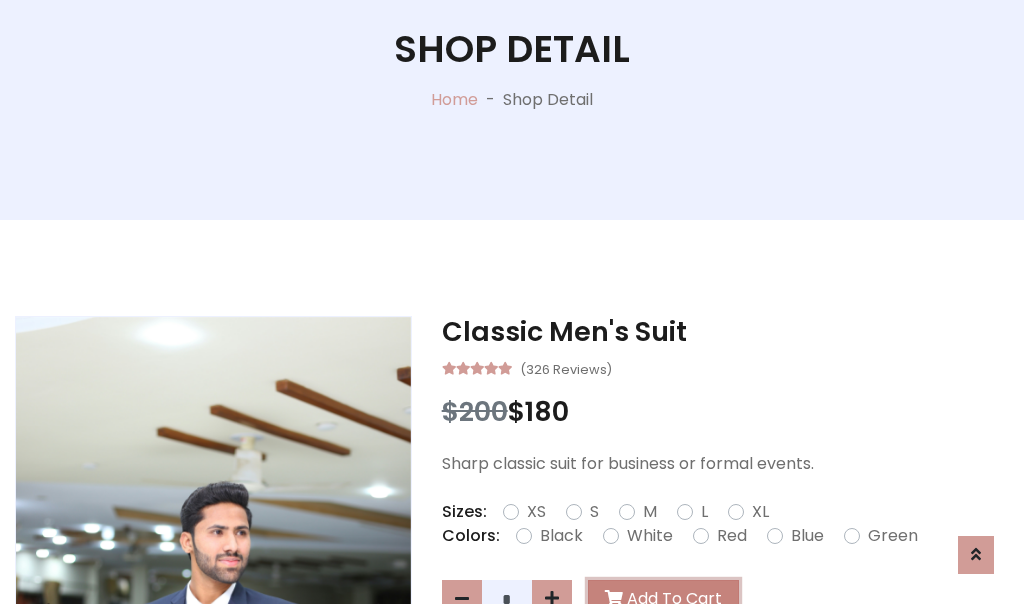 scroll, scrollTop: 0, scrollLeft: 0, axis: both 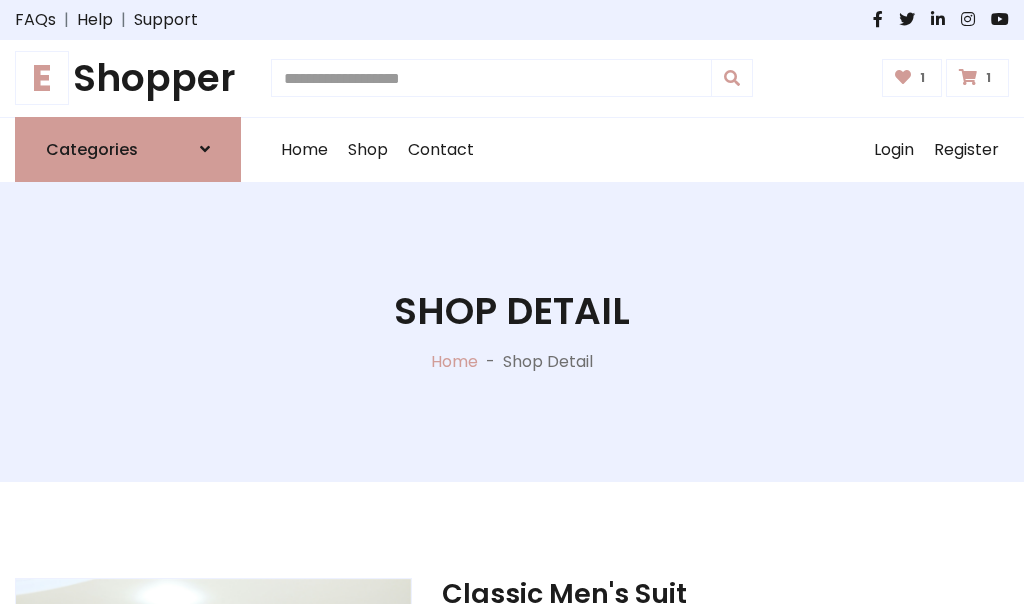 click at bounding box center (968, 77) 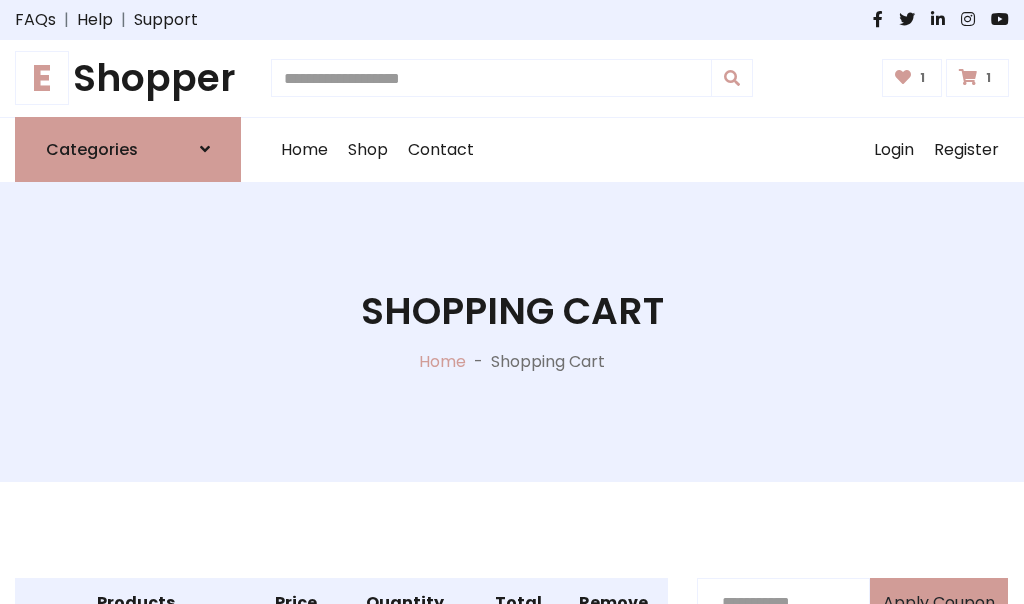 scroll, scrollTop: 570, scrollLeft: 0, axis: vertical 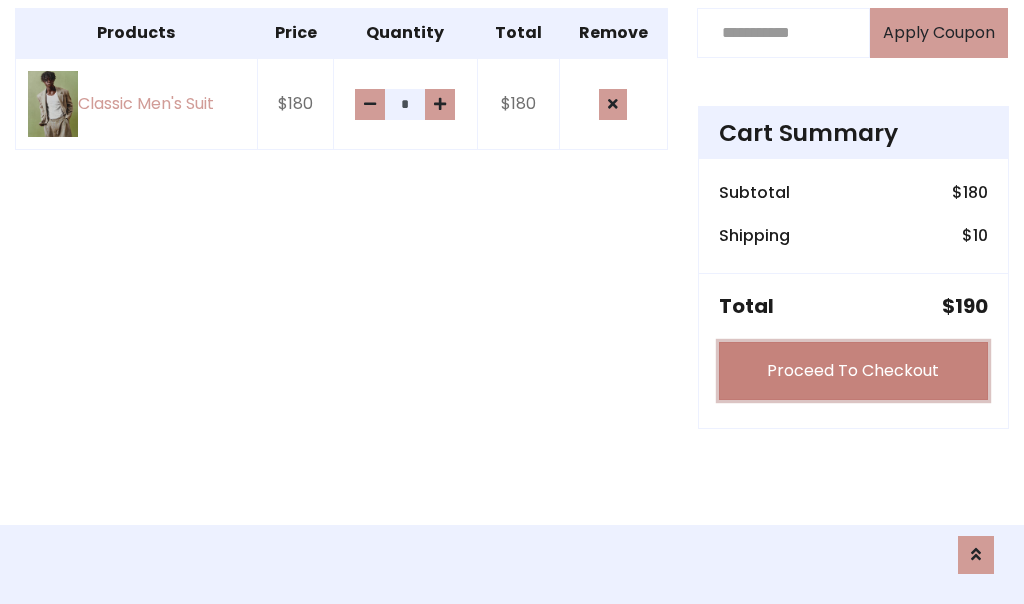 click on "Proceed To Checkout" at bounding box center [853, 371] 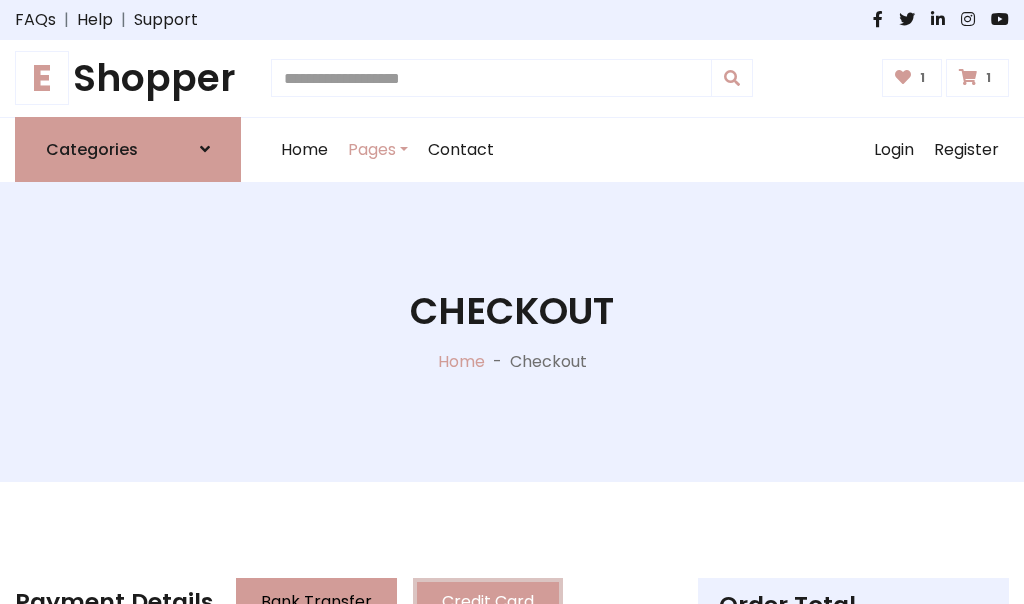 scroll, scrollTop: 201, scrollLeft: 0, axis: vertical 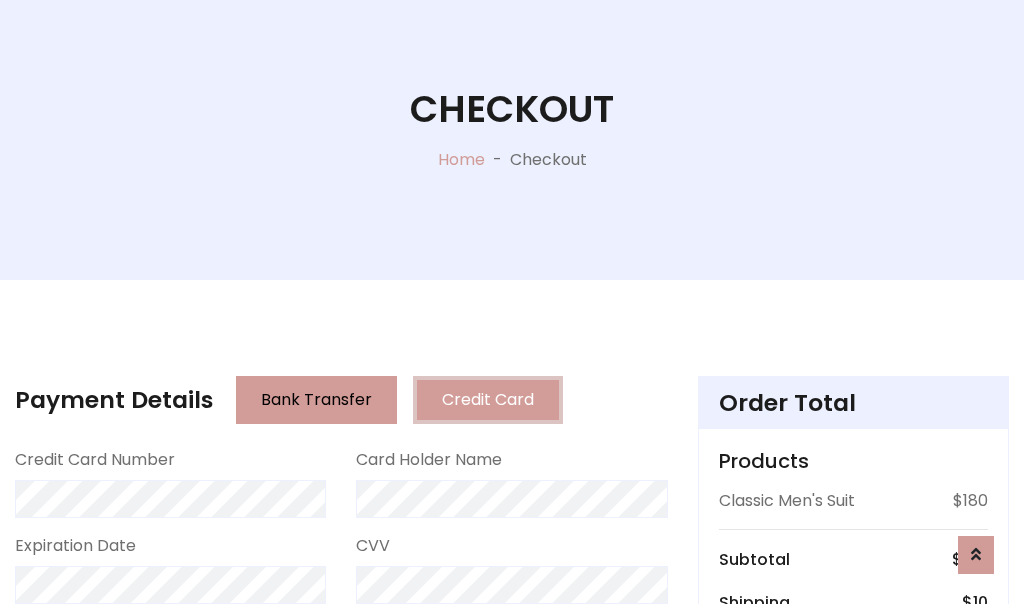 click on "Go to shipping" at bounding box center (853, 816) 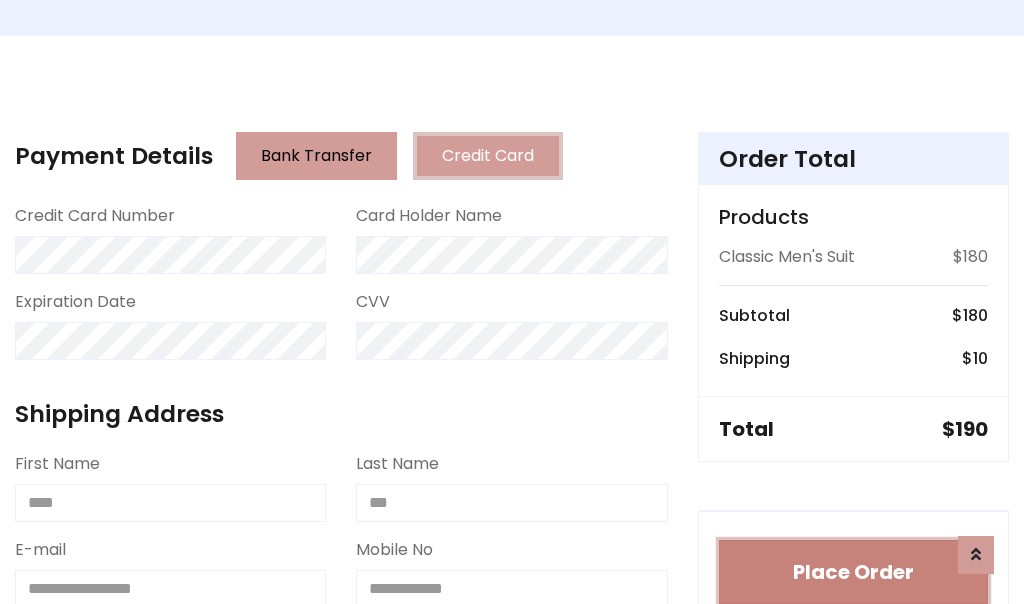 type 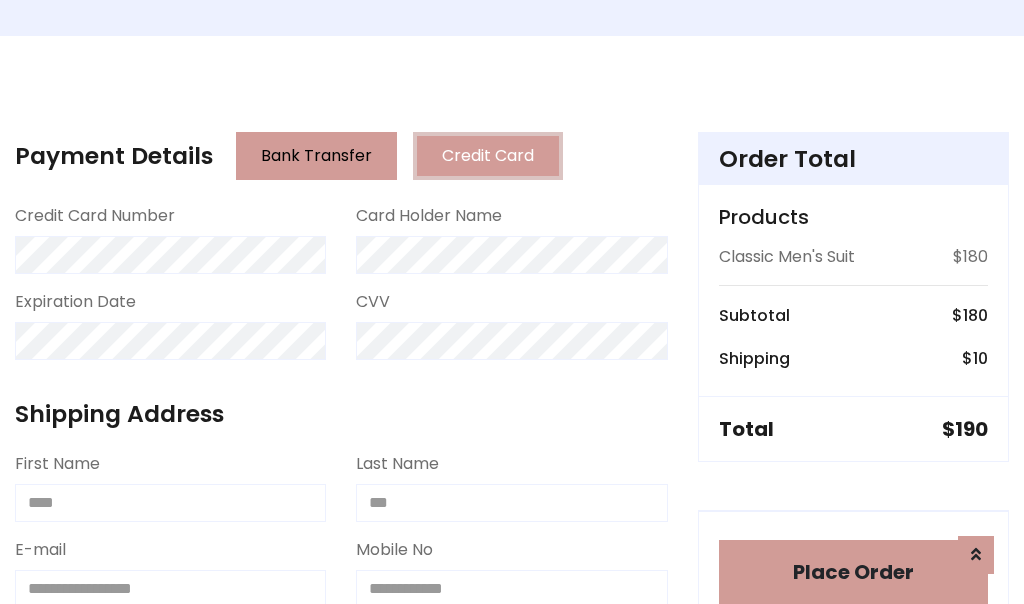 scroll, scrollTop: 1216, scrollLeft: 0, axis: vertical 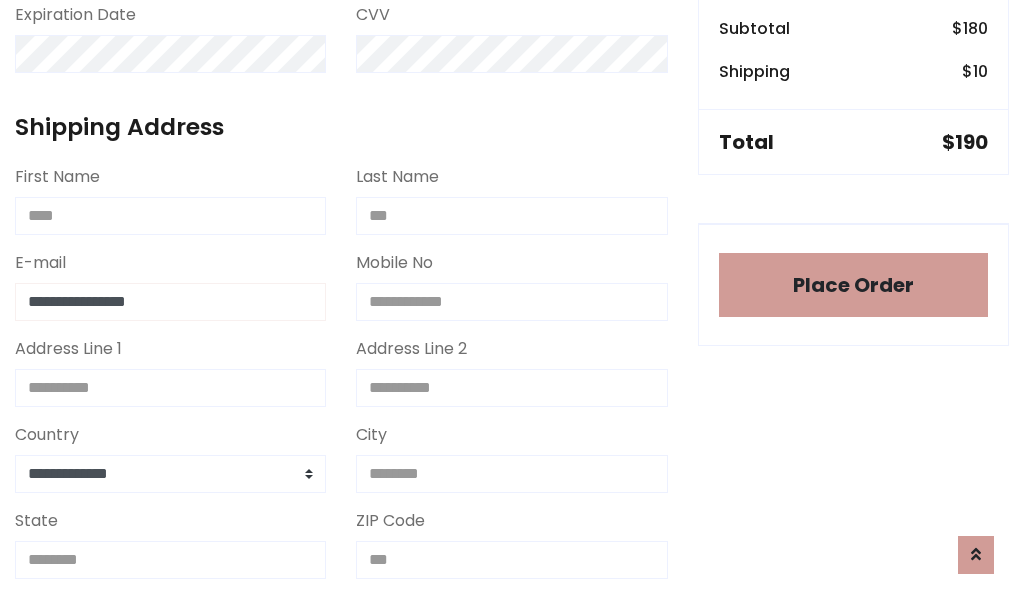 type on "**********" 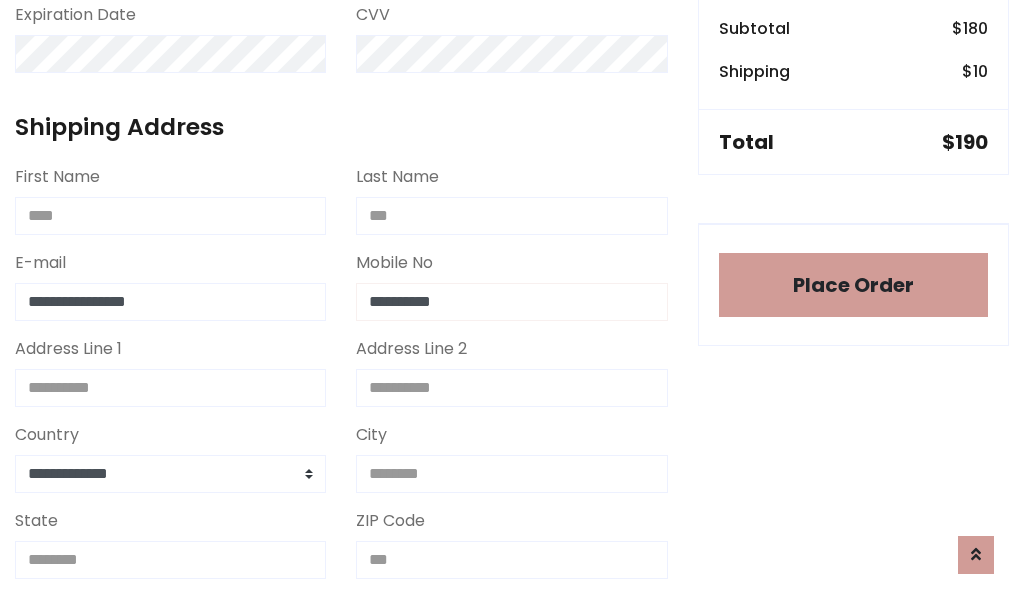 scroll, scrollTop: 573, scrollLeft: 0, axis: vertical 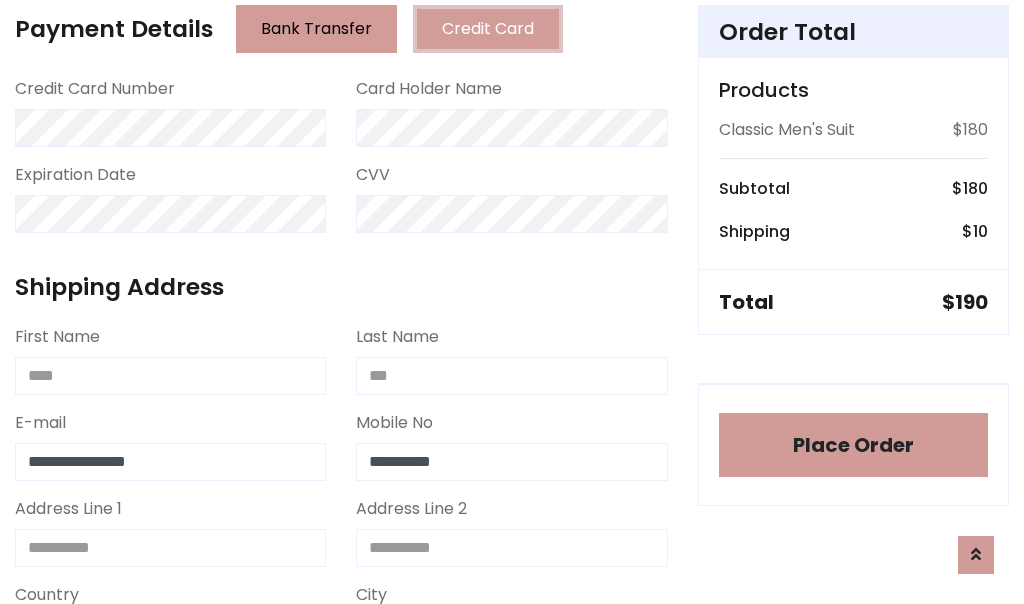 type on "**********" 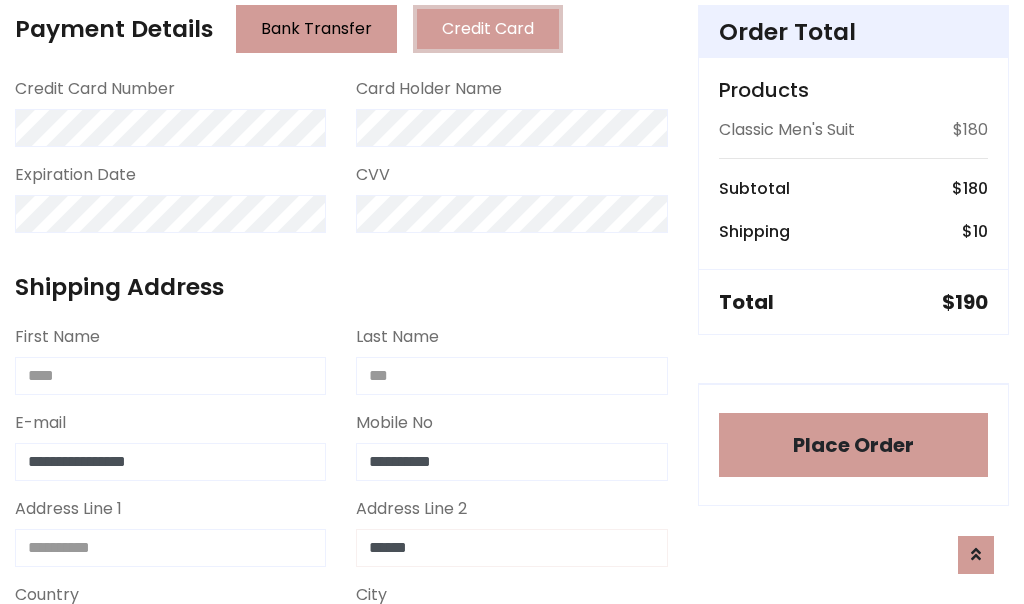 type on "******" 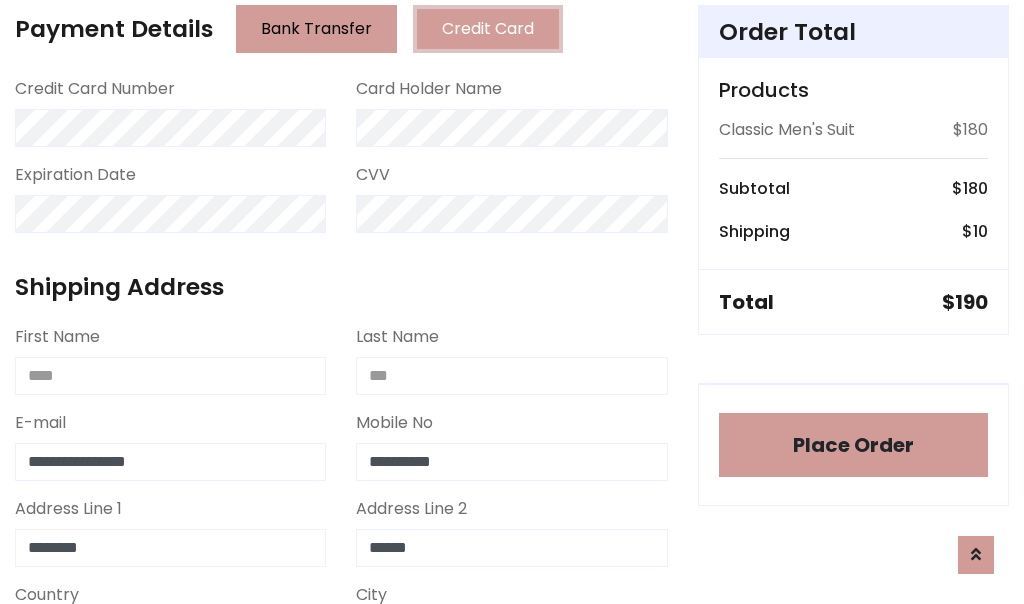 type on "********" 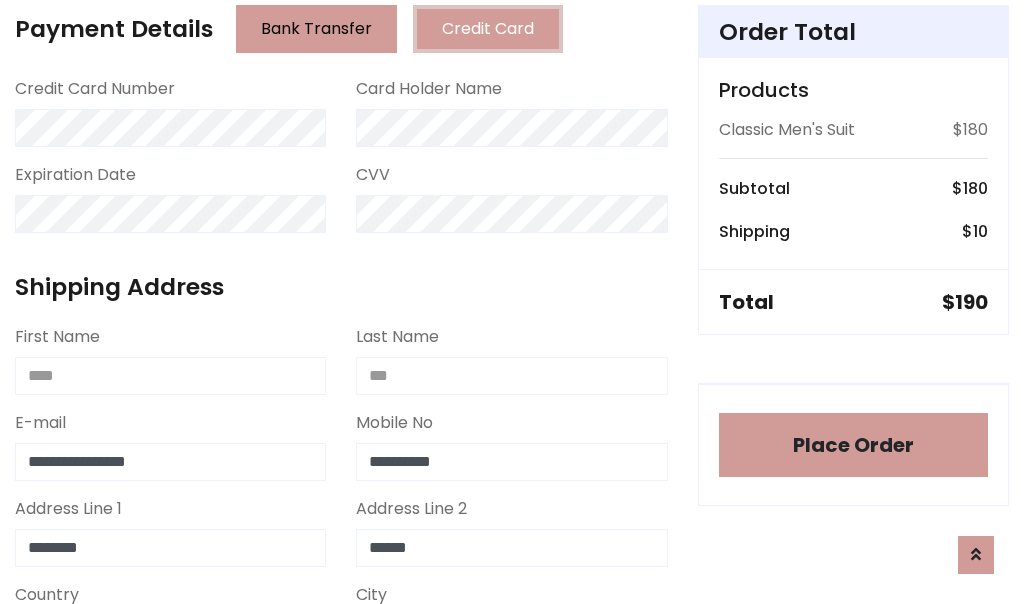scroll, scrollTop: 905, scrollLeft: 0, axis: vertical 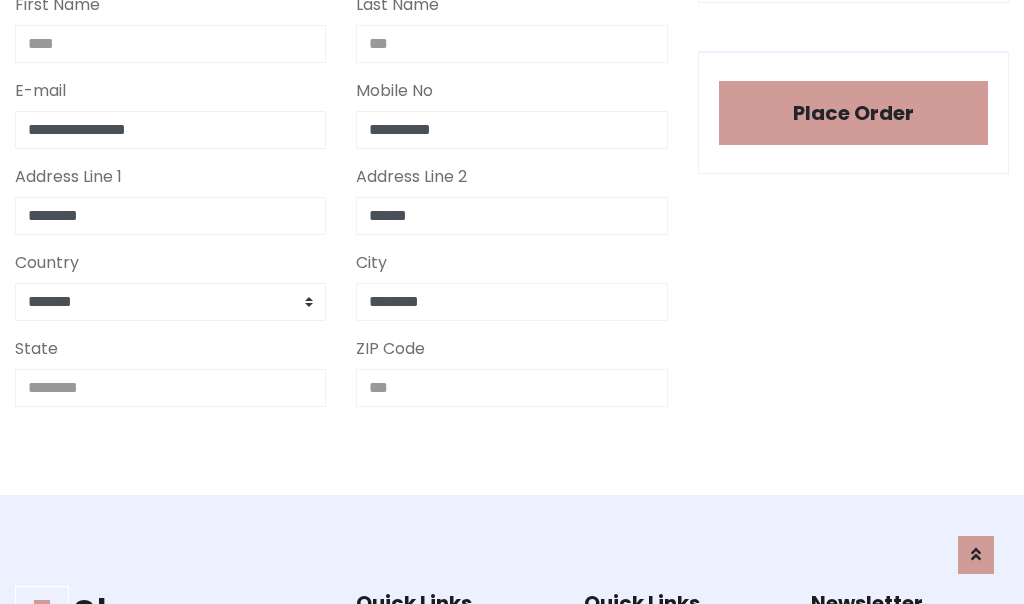 type on "********" 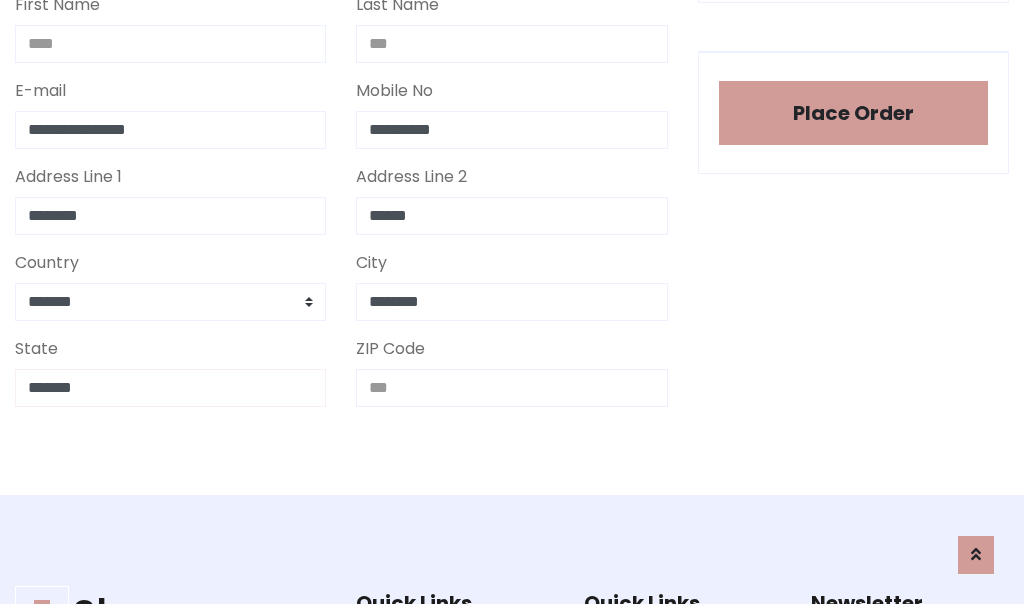 type on "*******" 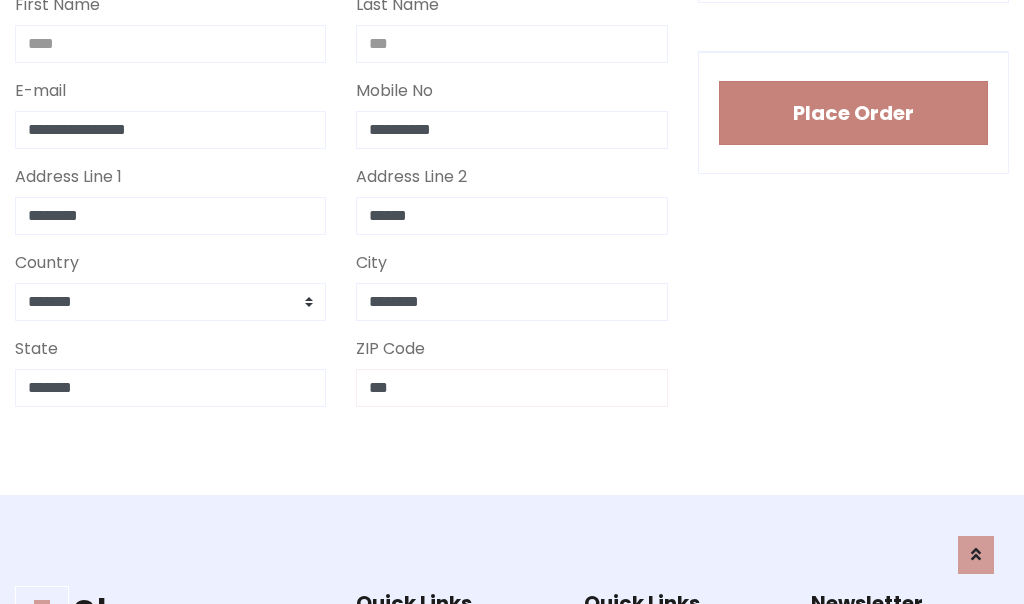type on "***" 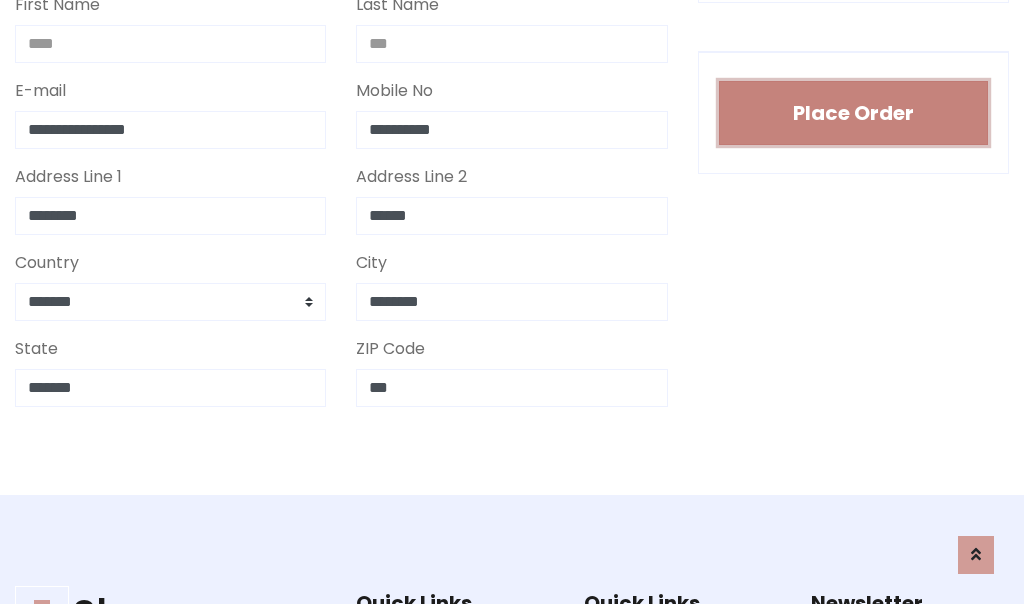 click on "Place Order" at bounding box center [853, 113] 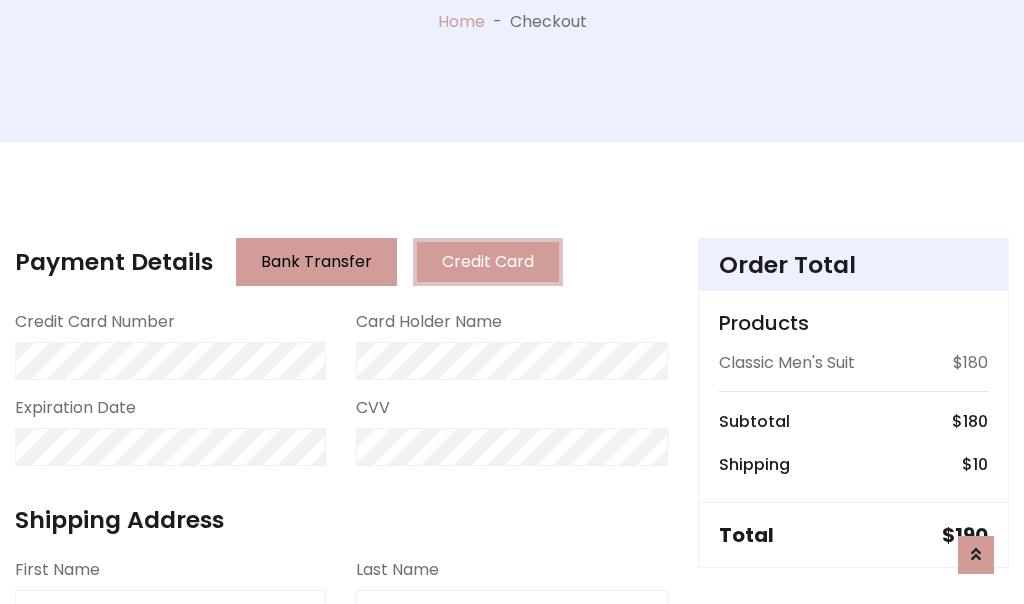 scroll, scrollTop: 0, scrollLeft: 0, axis: both 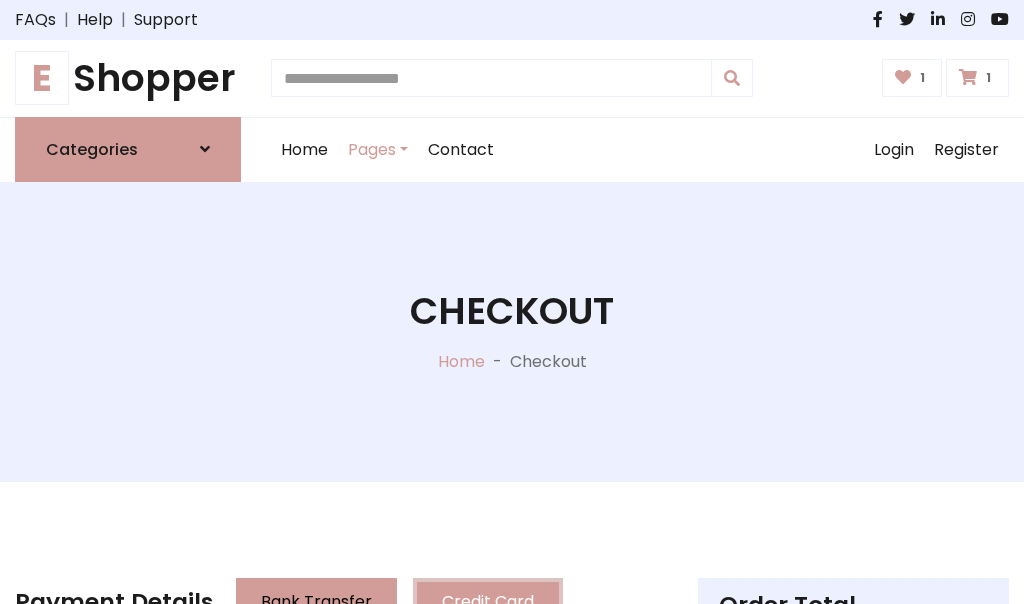 click on "E" at bounding box center (42, 78) 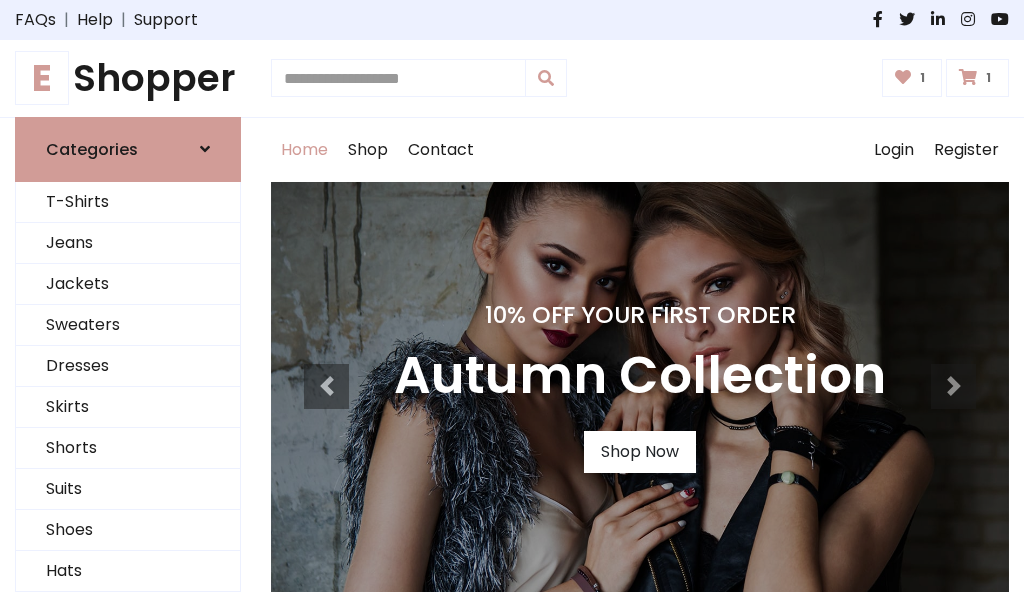 scroll, scrollTop: 0, scrollLeft: 0, axis: both 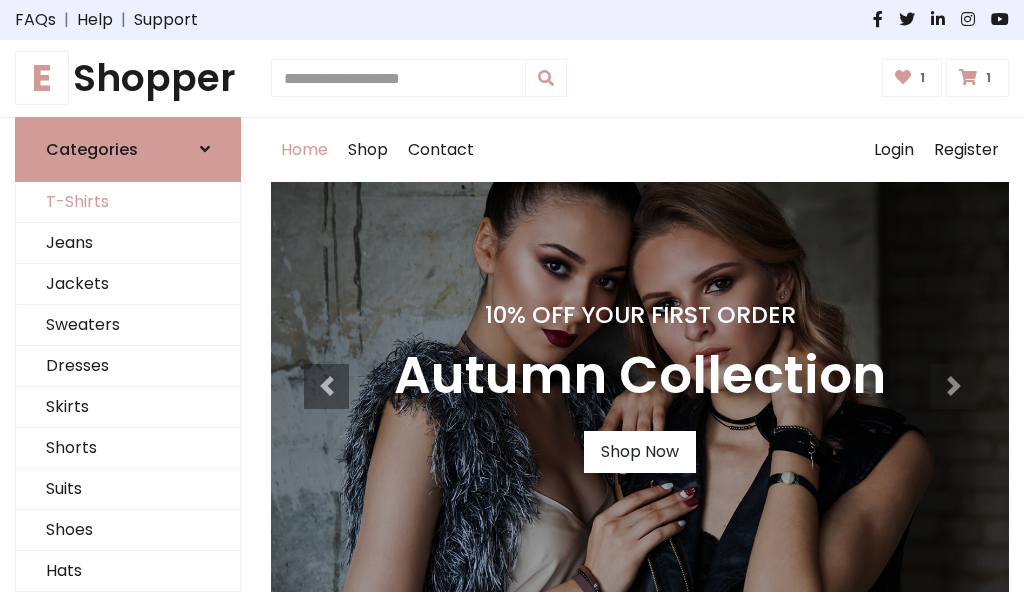 click on "T-Shirts" at bounding box center (128, 202) 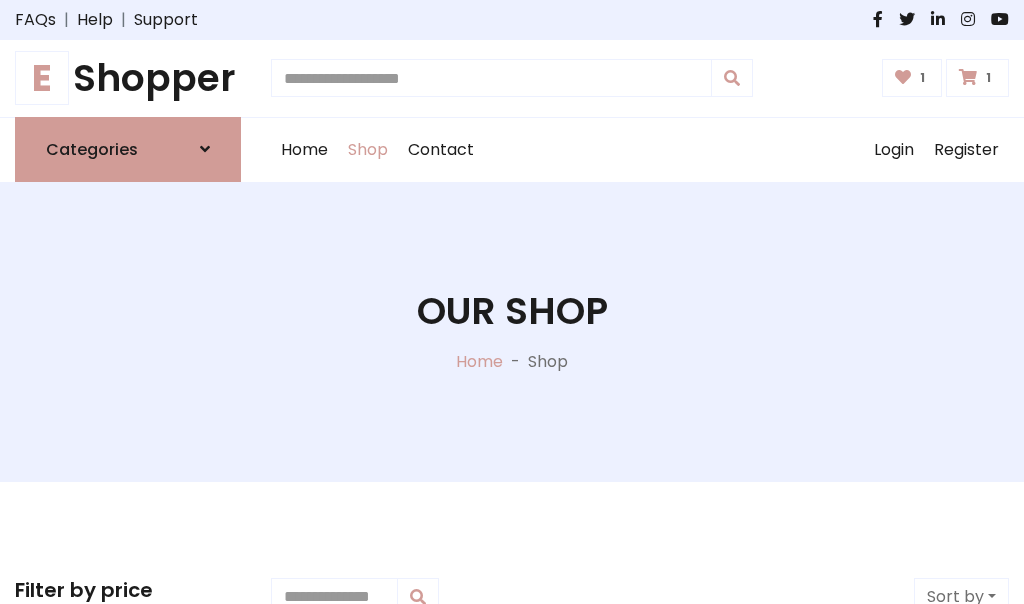 scroll, scrollTop: 0, scrollLeft: 0, axis: both 